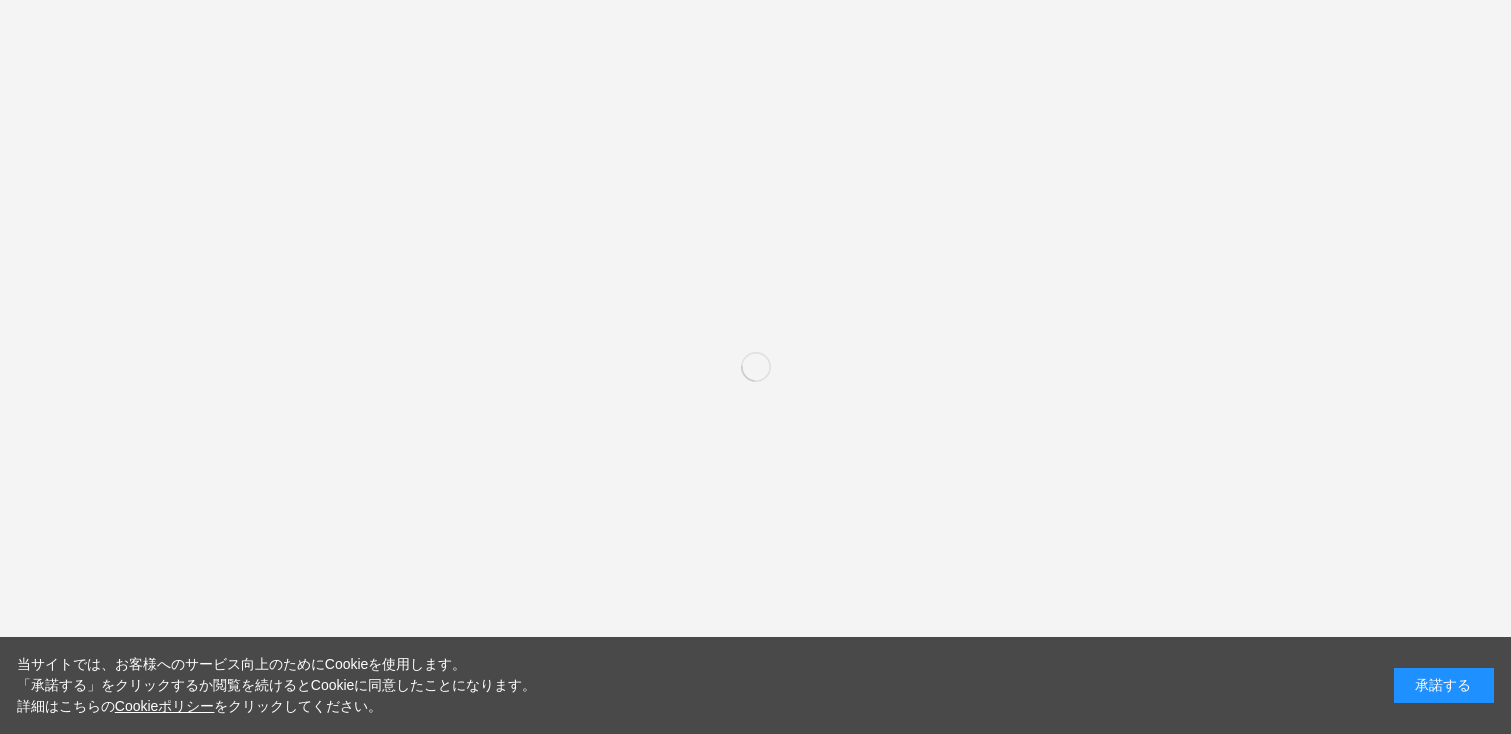 scroll, scrollTop: 0, scrollLeft: 0, axis: both 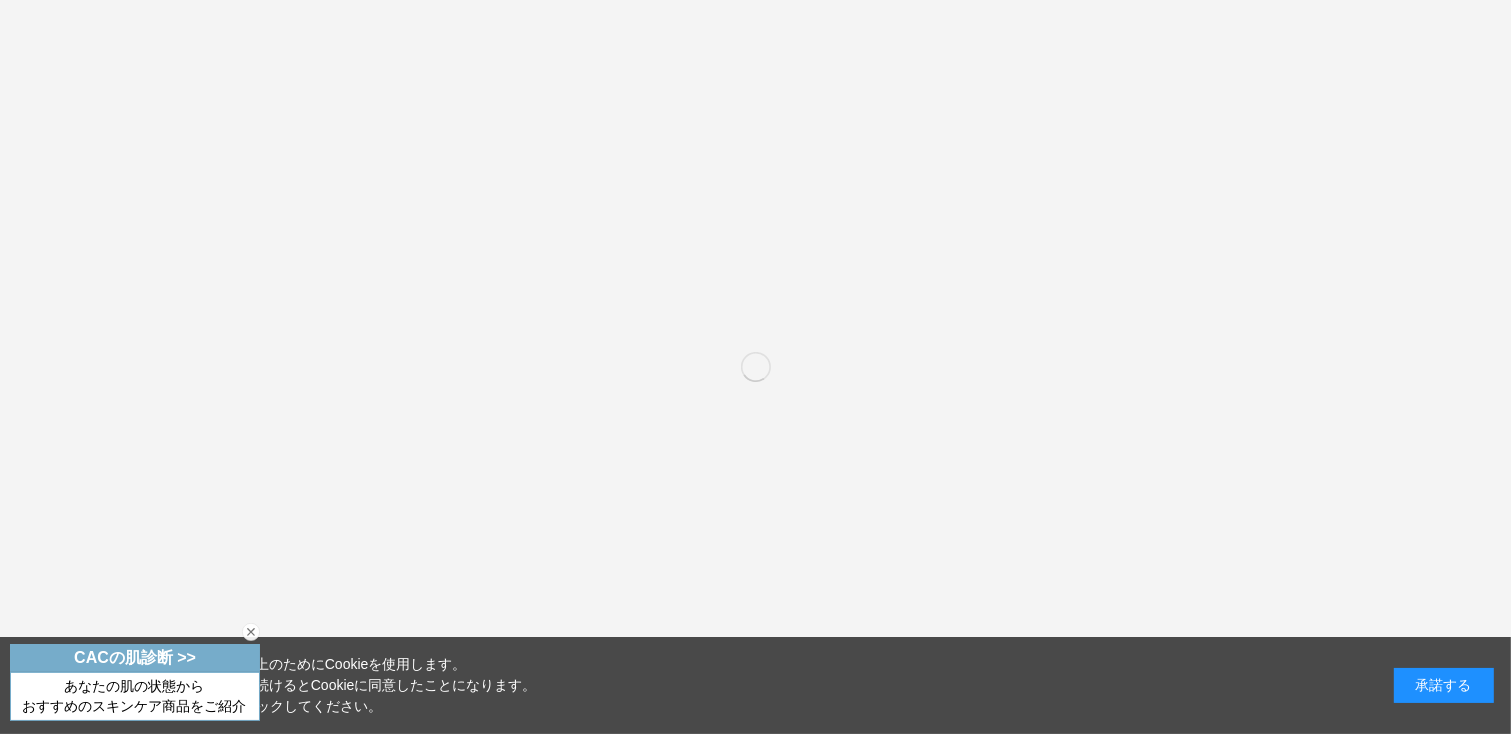 click on "おすすめのスキンケア商品をご紹介" at bounding box center [134, 706] 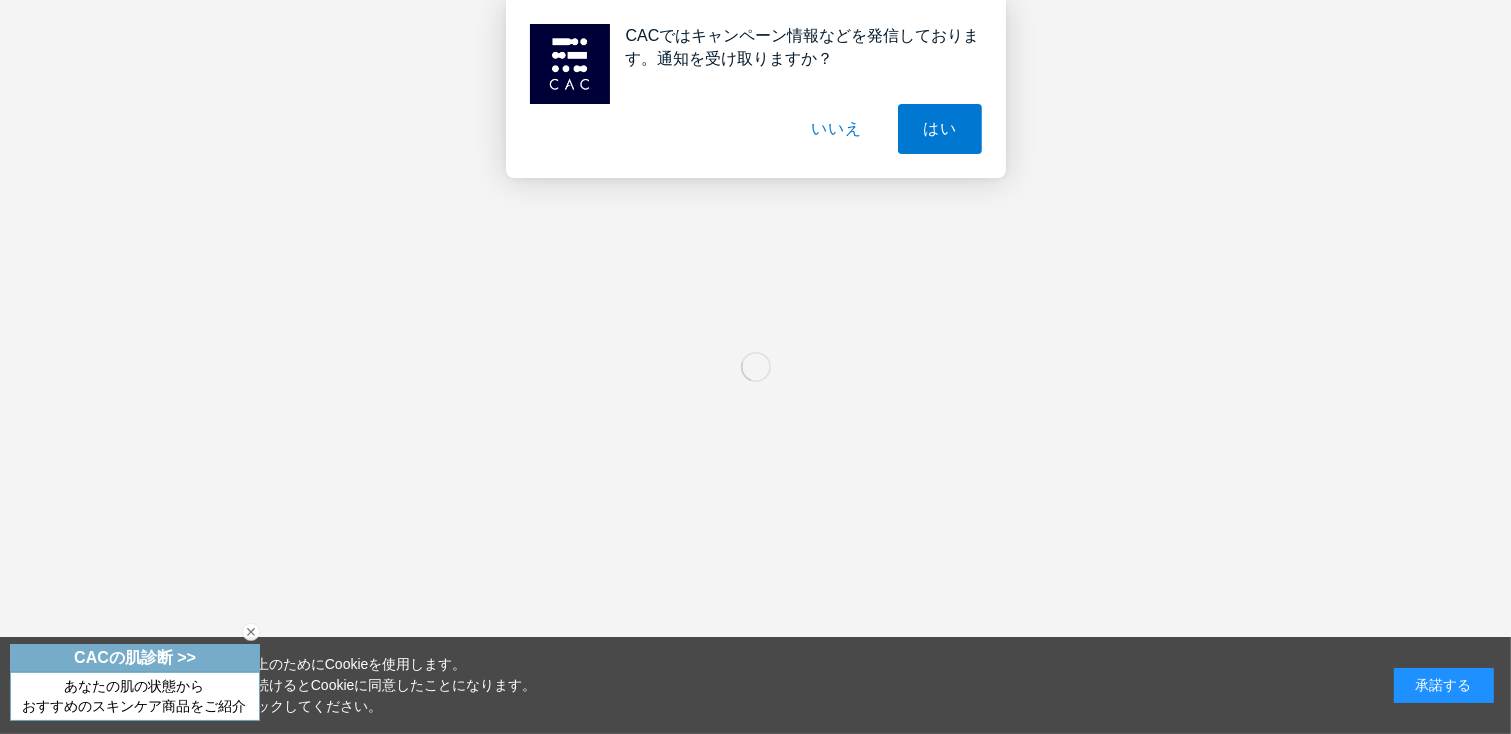 click at bounding box center (251, 632) 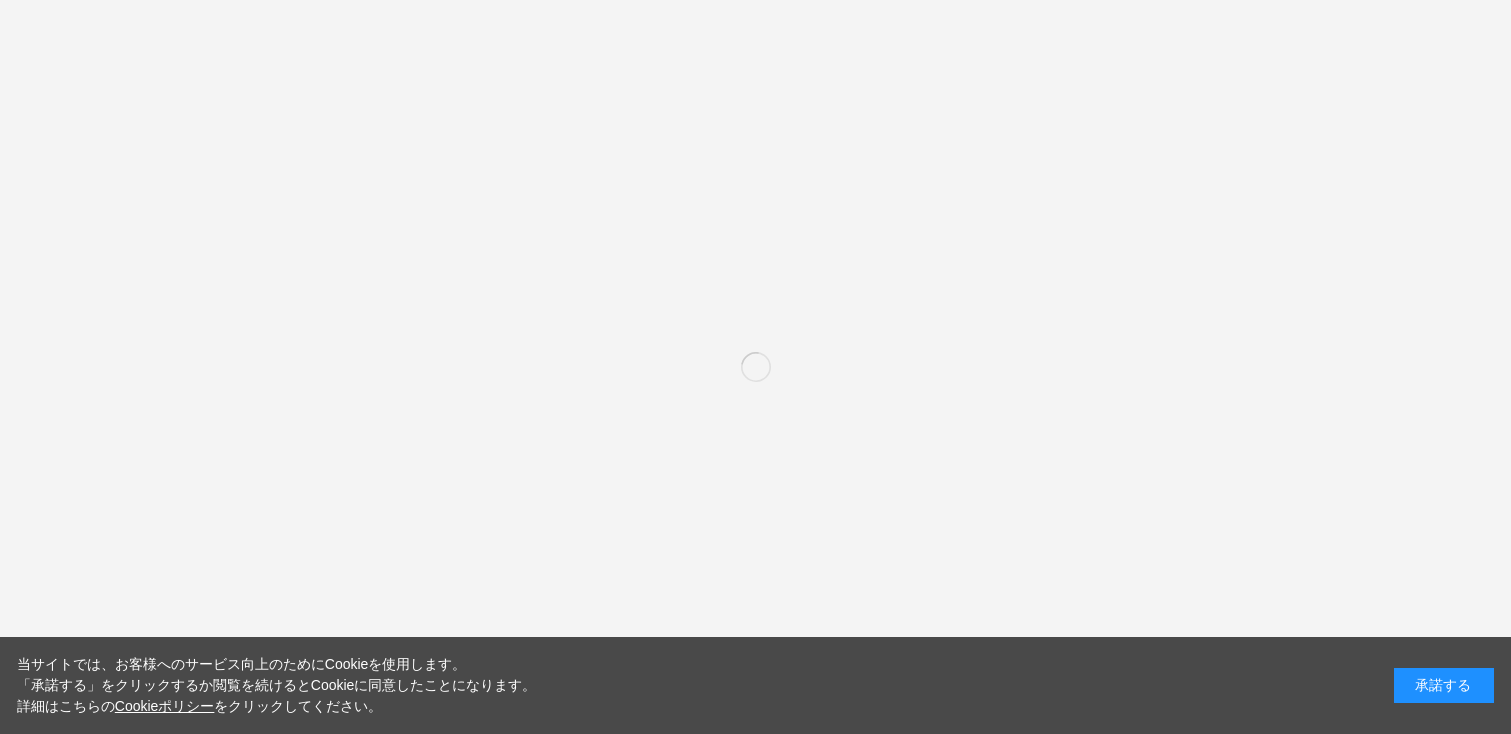 scroll, scrollTop: 0, scrollLeft: 0, axis: both 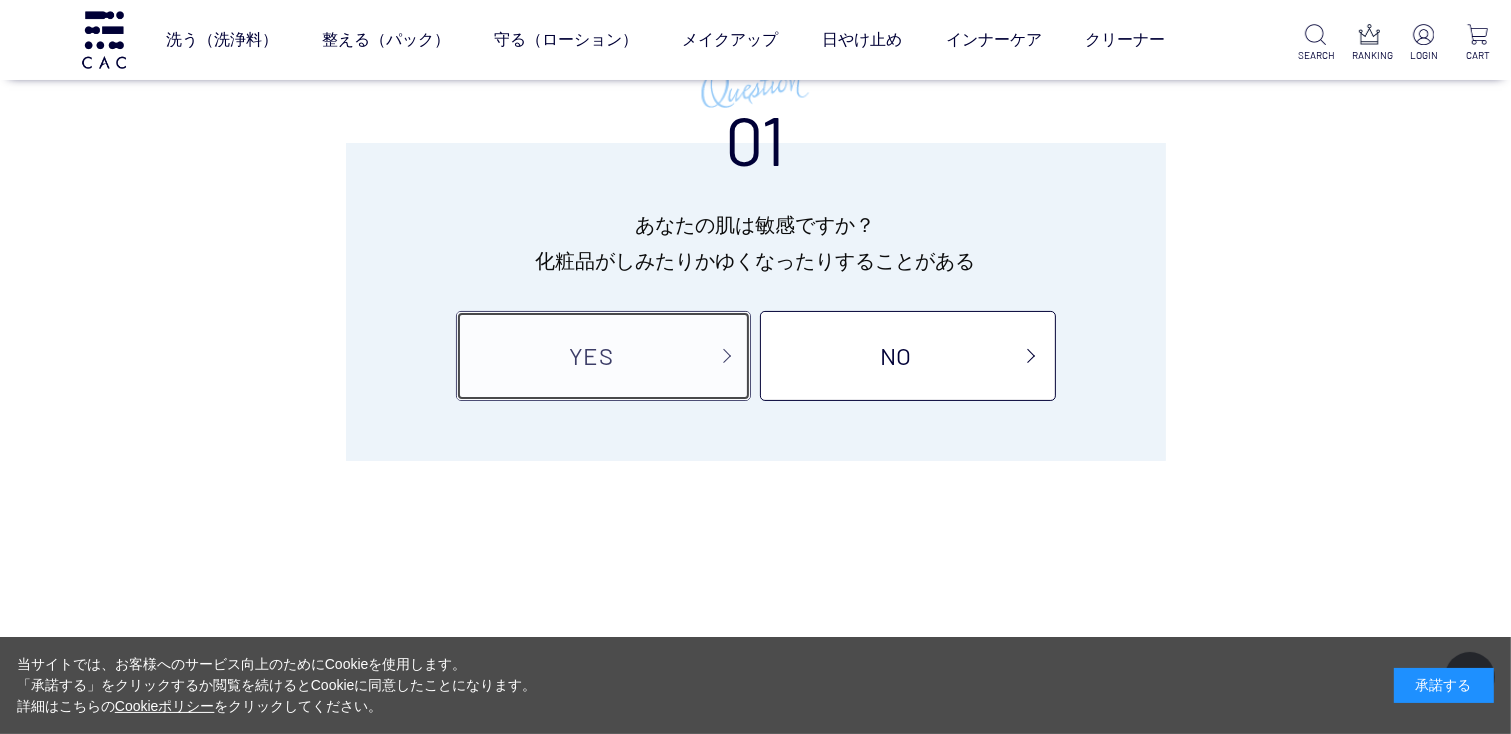 click on "YES" at bounding box center (603, 356) 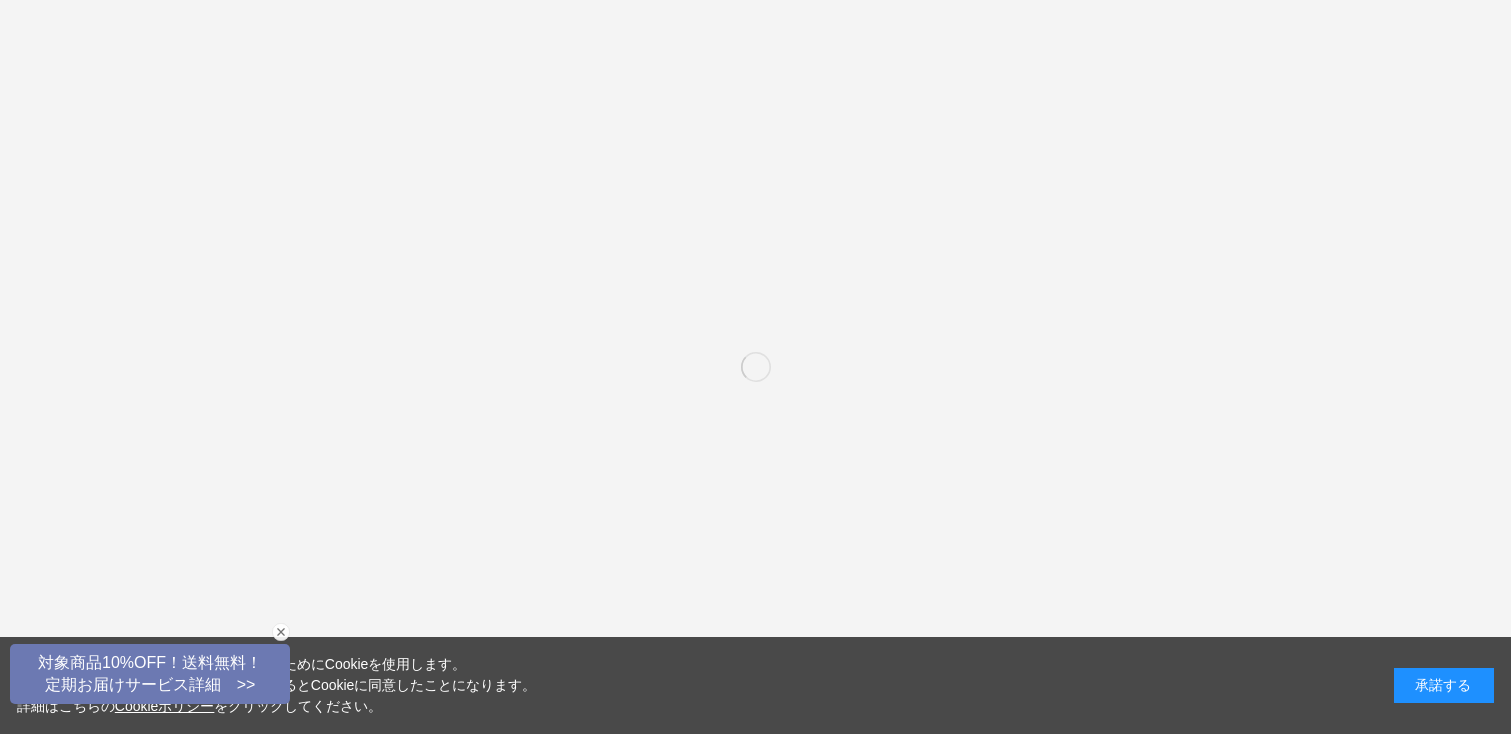 scroll, scrollTop: 0, scrollLeft: 0, axis: both 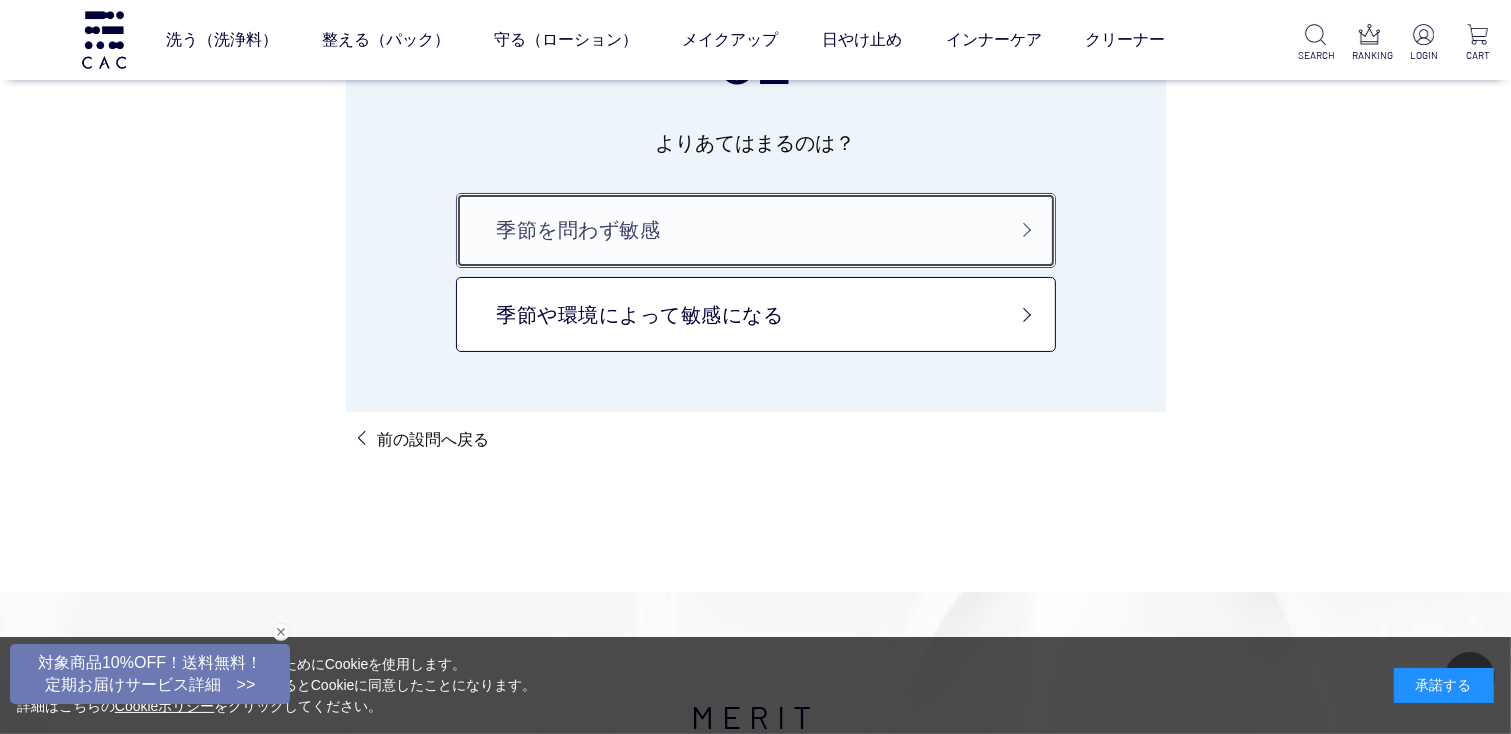 click on "季節を問わず敏感" at bounding box center [756, 230] 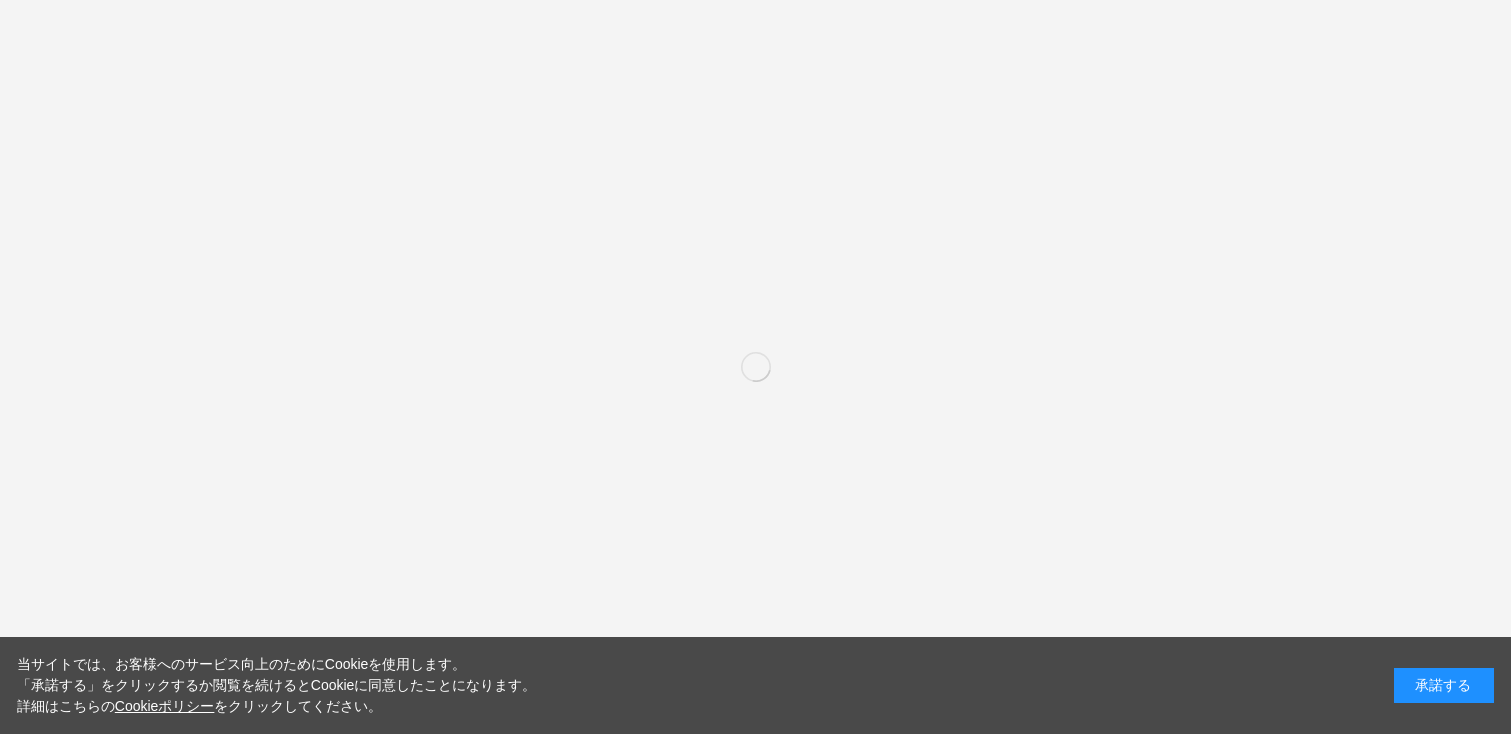 scroll, scrollTop: 0, scrollLeft: 0, axis: both 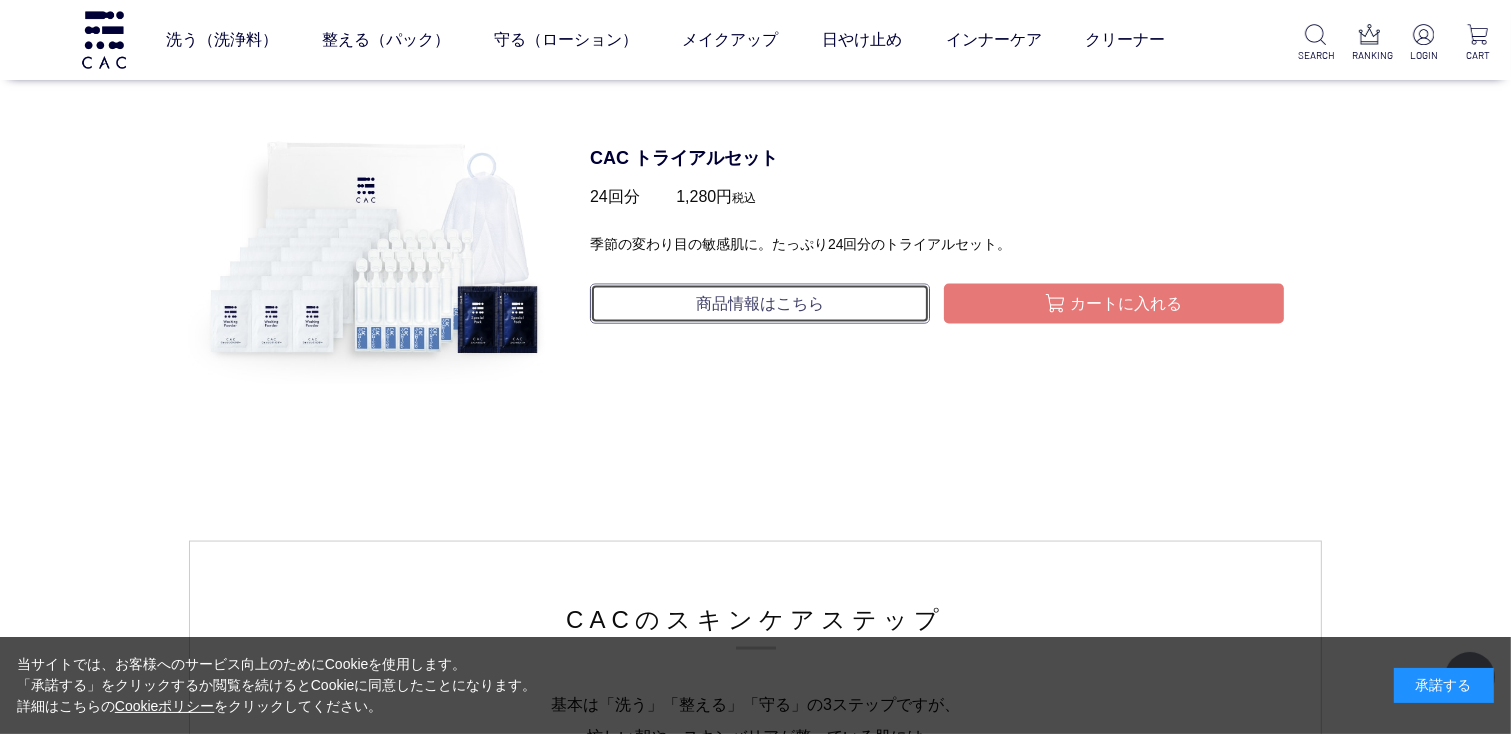 click on "商品情報はこちら" at bounding box center (760, 304) 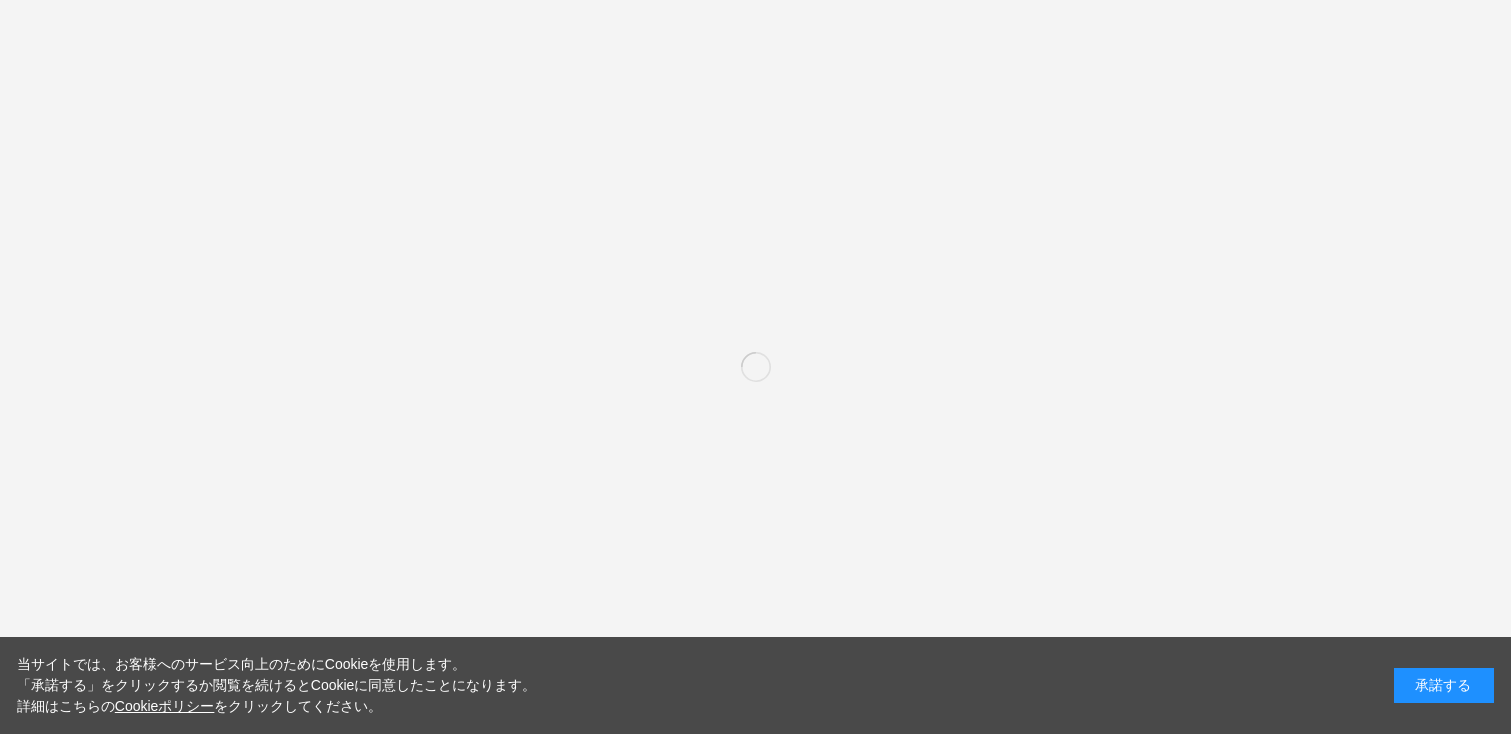 scroll, scrollTop: 0, scrollLeft: 0, axis: both 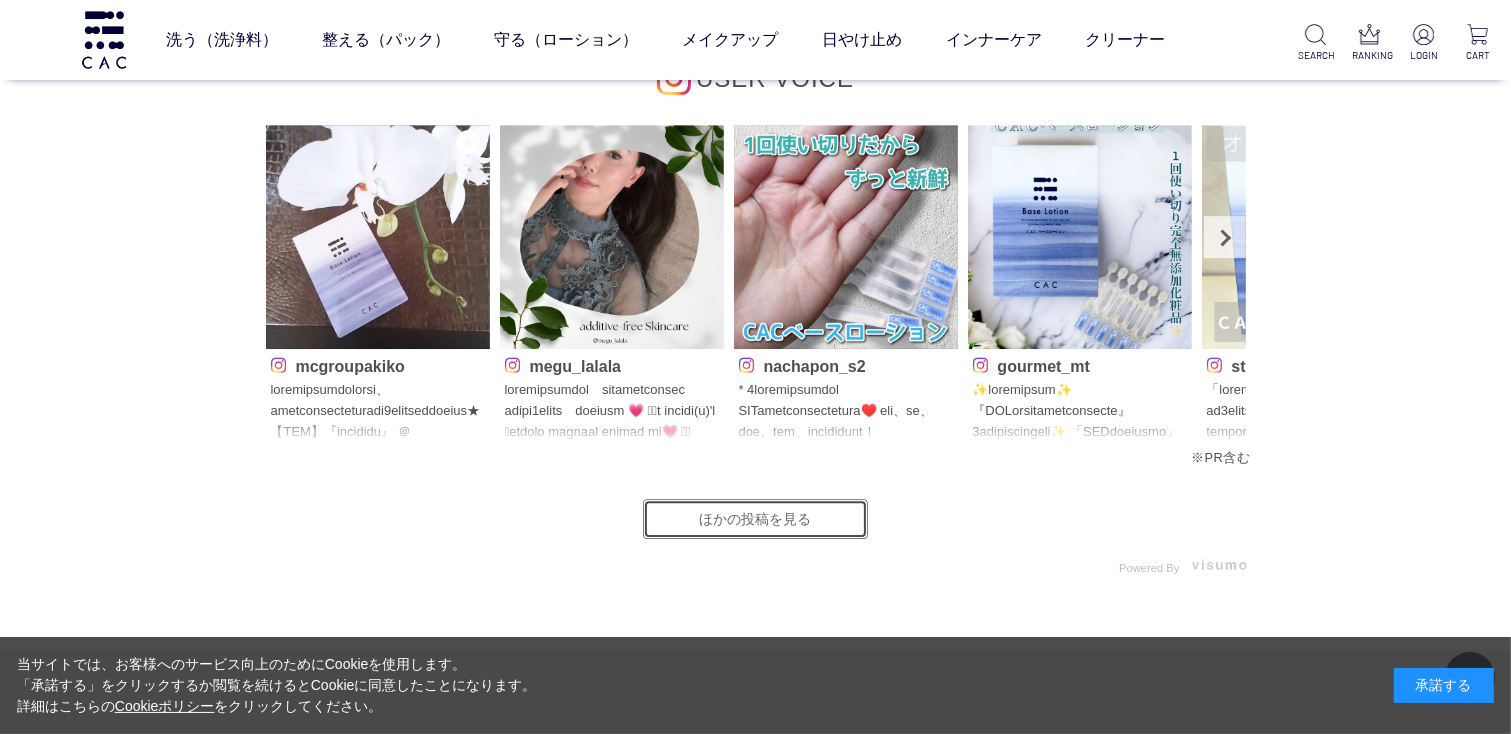 click on "ほかの投稿を見る" at bounding box center [755, 519] 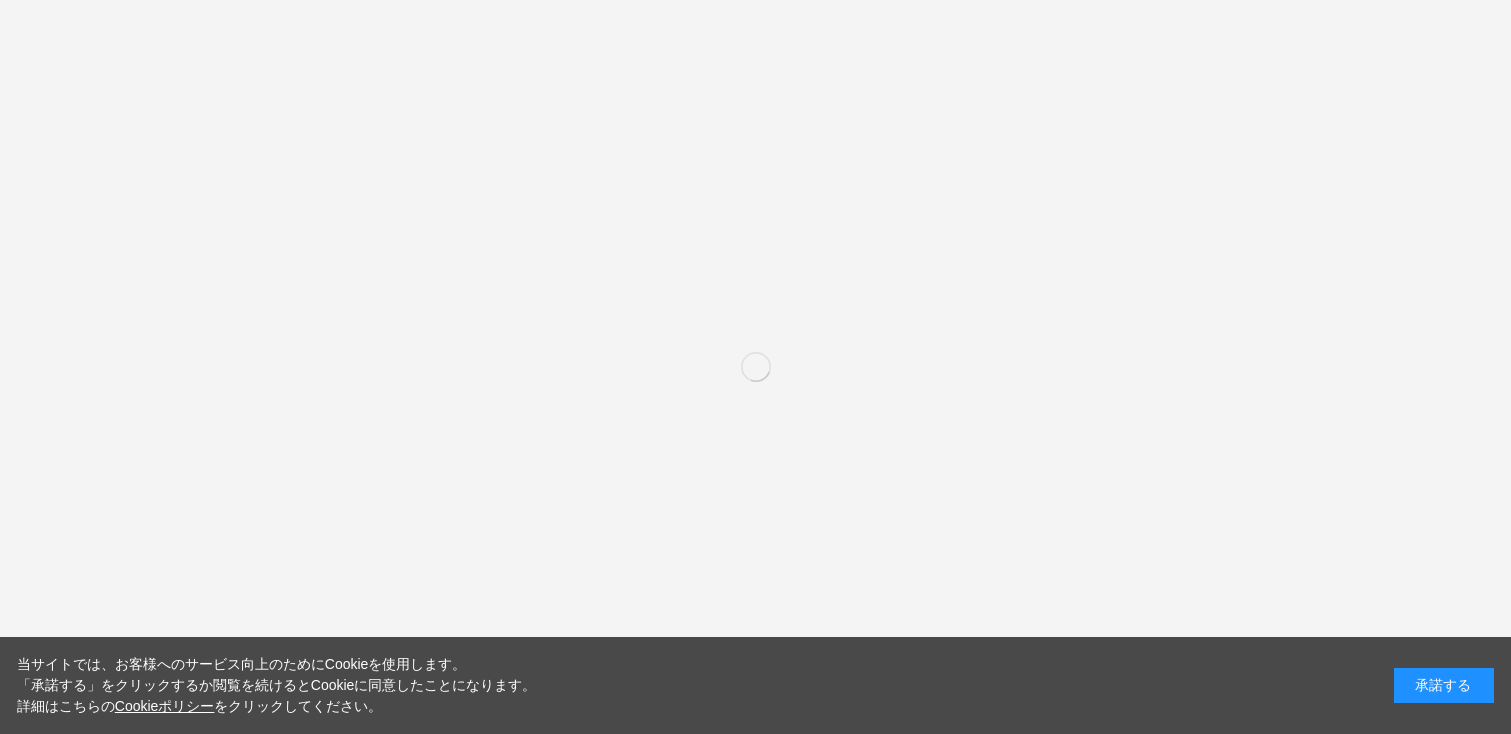 scroll, scrollTop: 0, scrollLeft: 0, axis: both 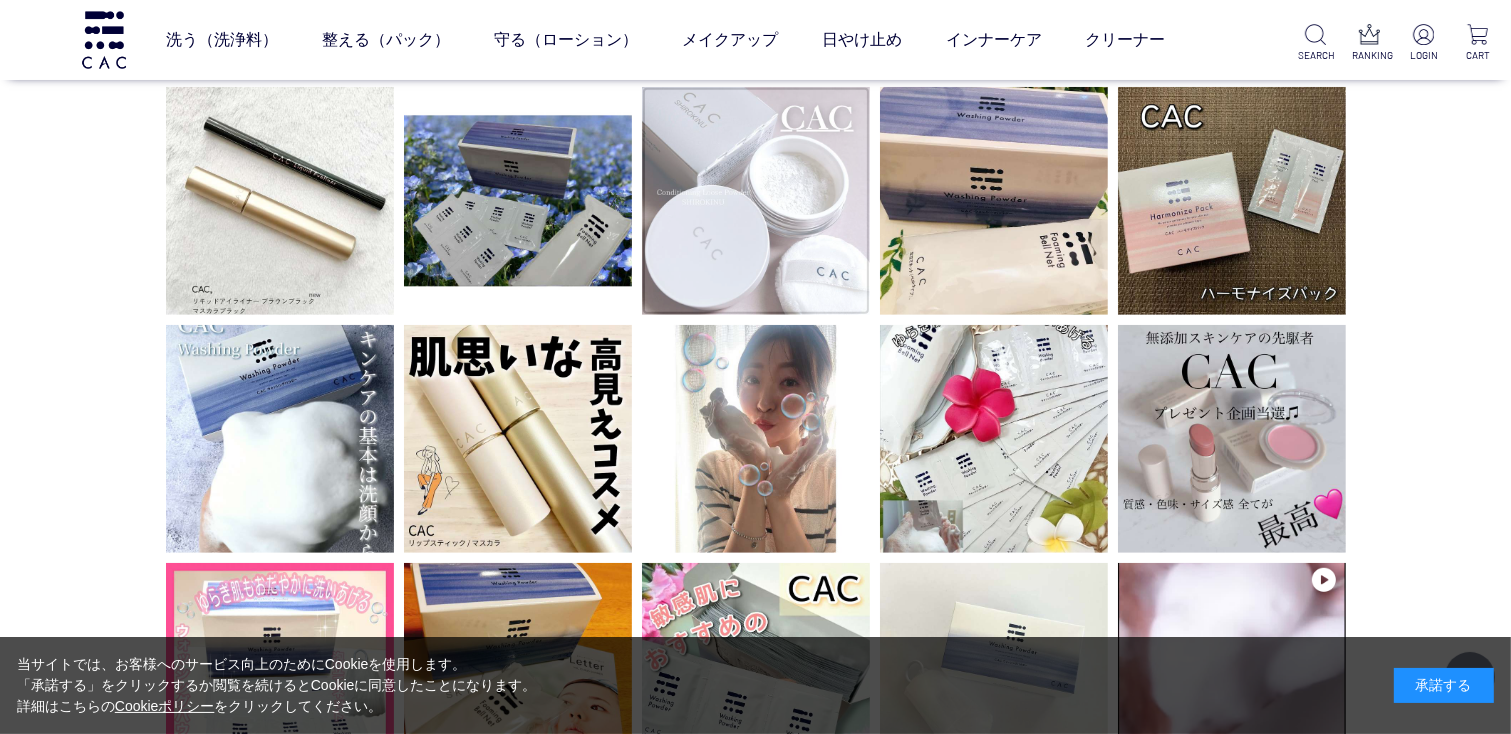click at bounding box center [756, 201] 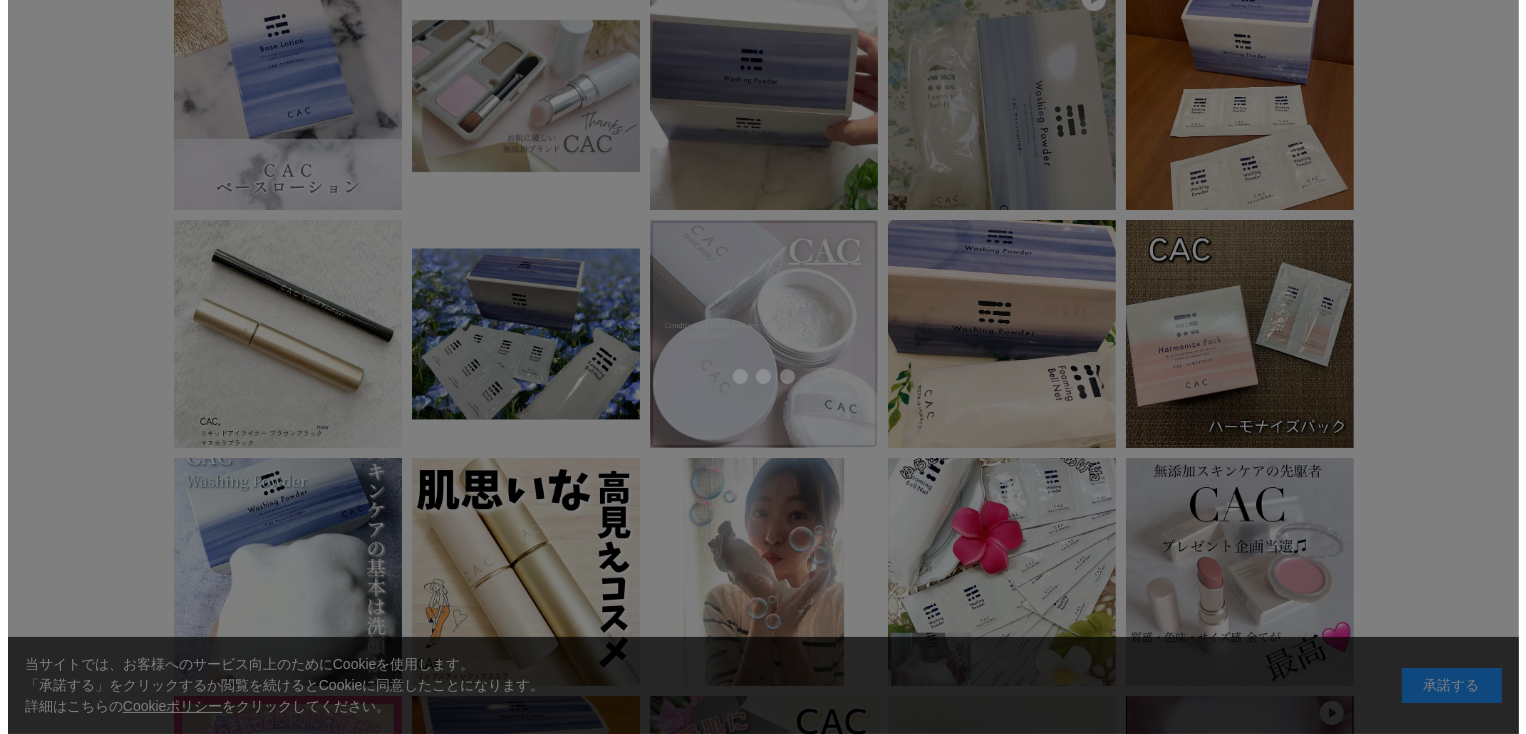 scroll, scrollTop: 0, scrollLeft: 0, axis: both 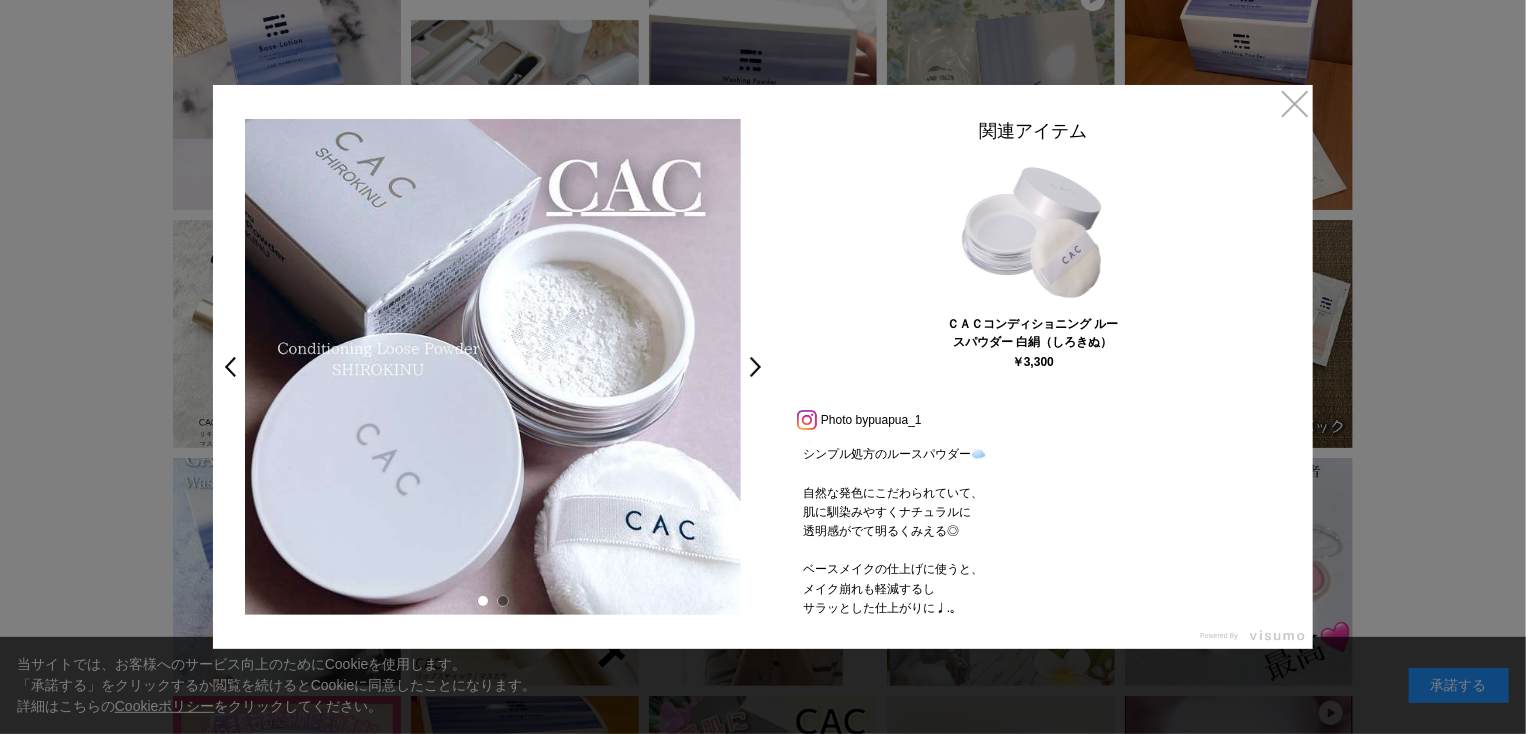 drag, startPoint x: 1265, startPoint y: 505, endPoint x: 1263, endPoint y: 527, distance: 22.090721 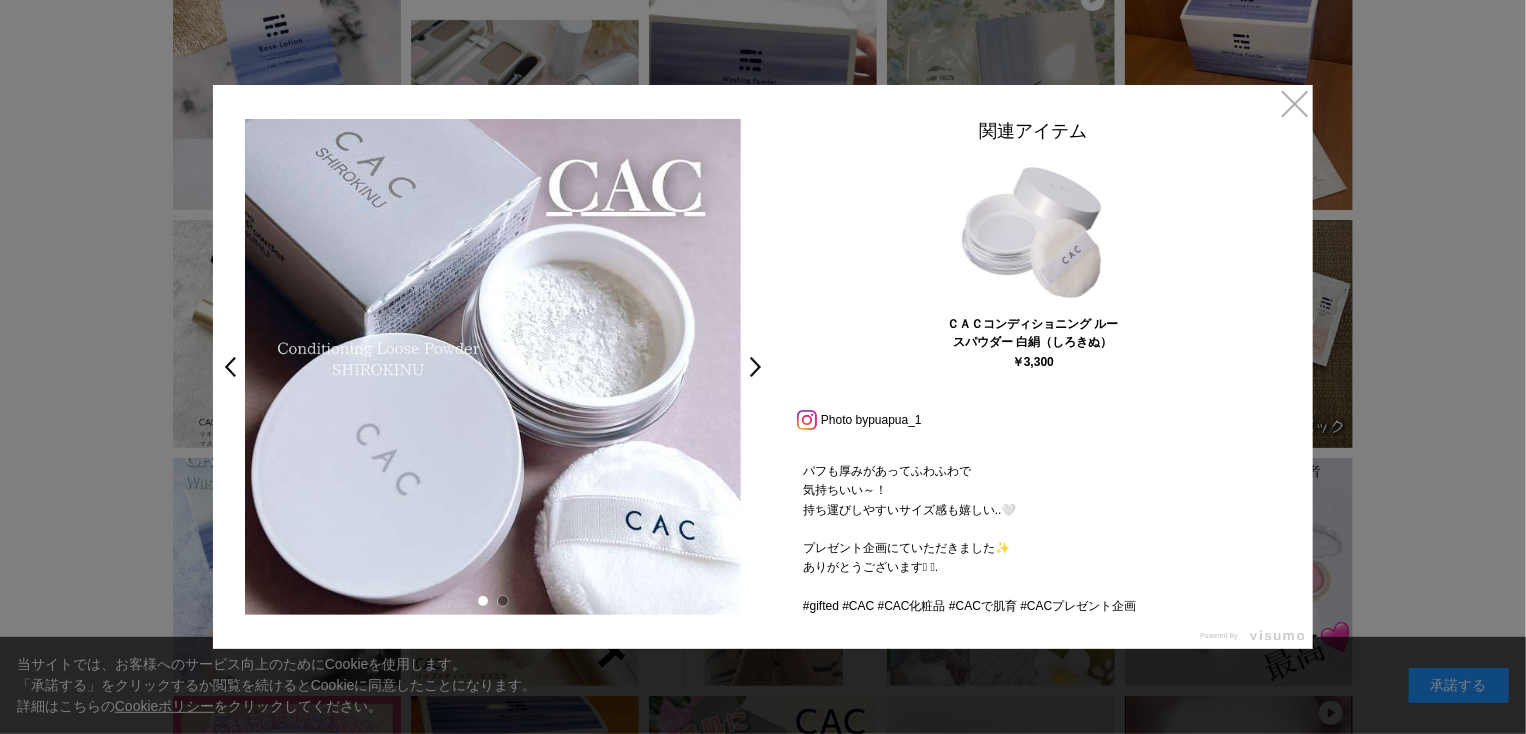 click on "×" at bounding box center (1295, 103) 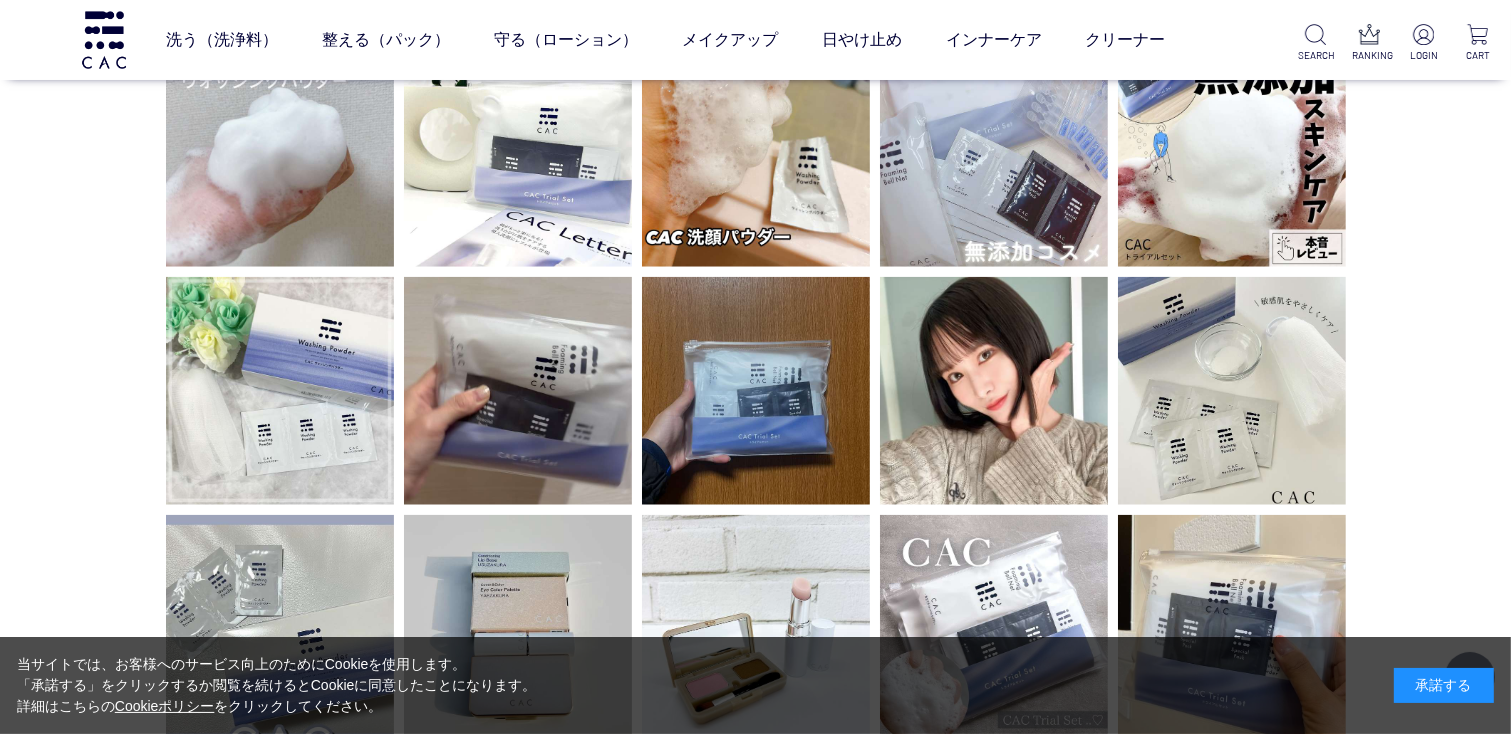 scroll, scrollTop: 2100, scrollLeft: 0, axis: vertical 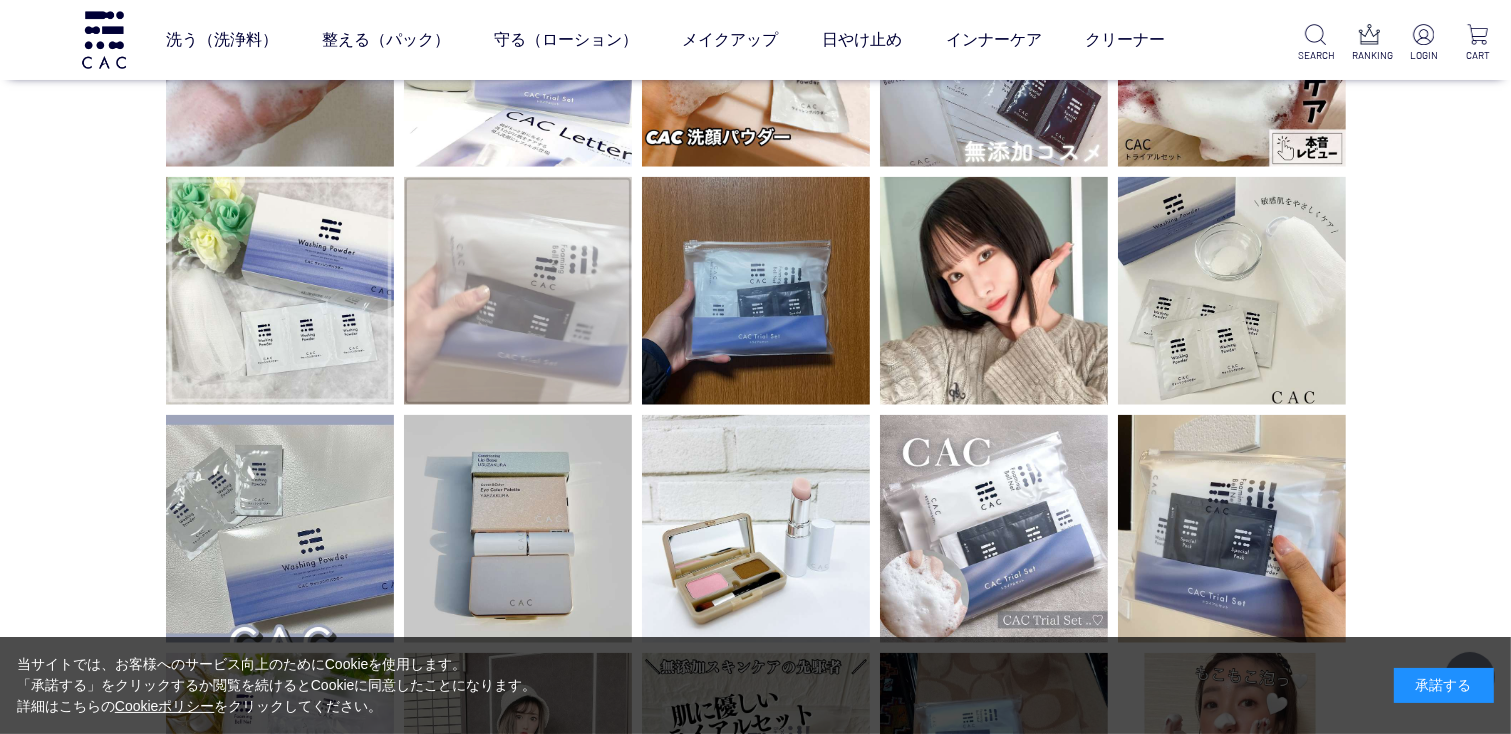 click at bounding box center (518, 291) 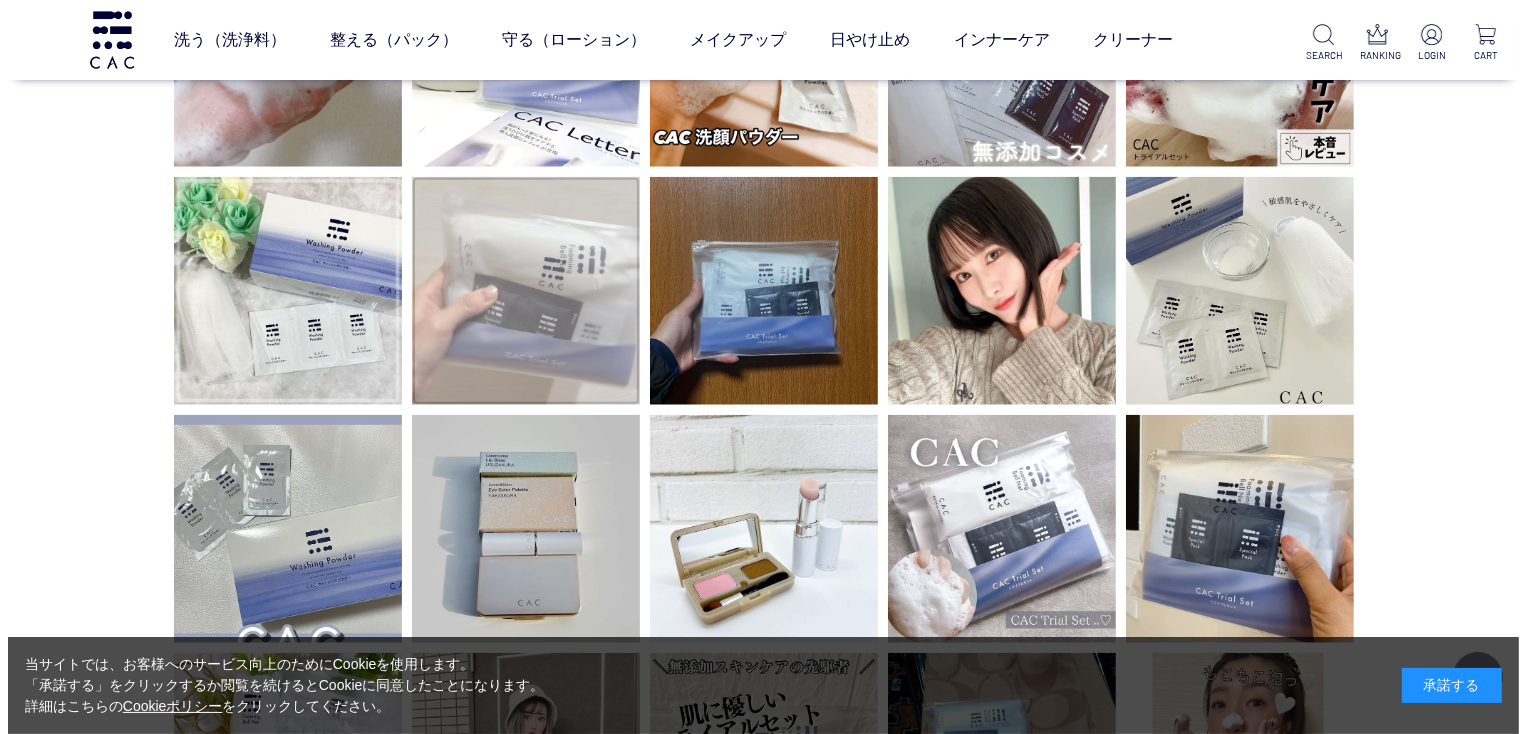 scroll, scrollTop: 0, scrollLeft: 0, axis: both 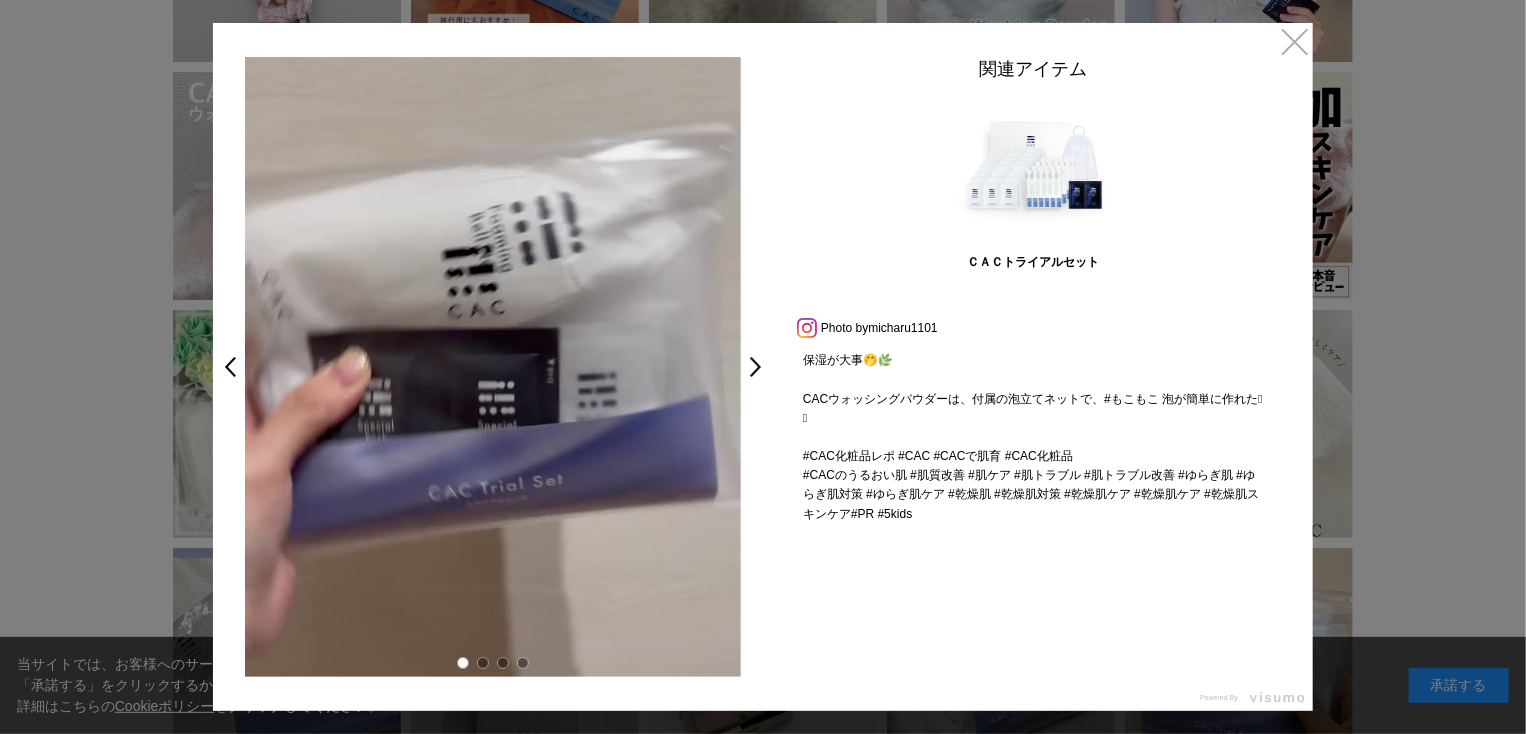 click on "×" at bounding box center (1295, 41) 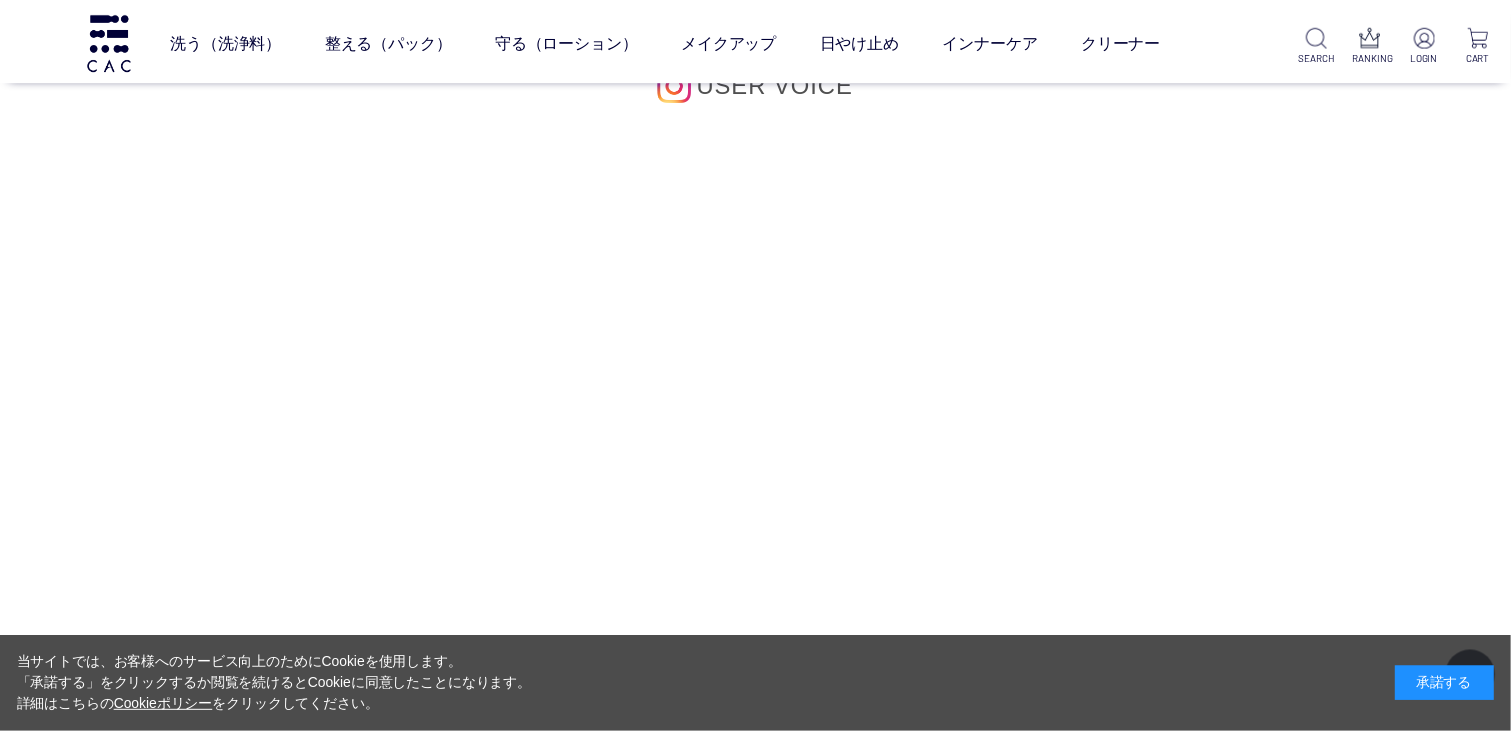 scroll, scrollTop: 2100, scrollLeft: 0, axis: vertical 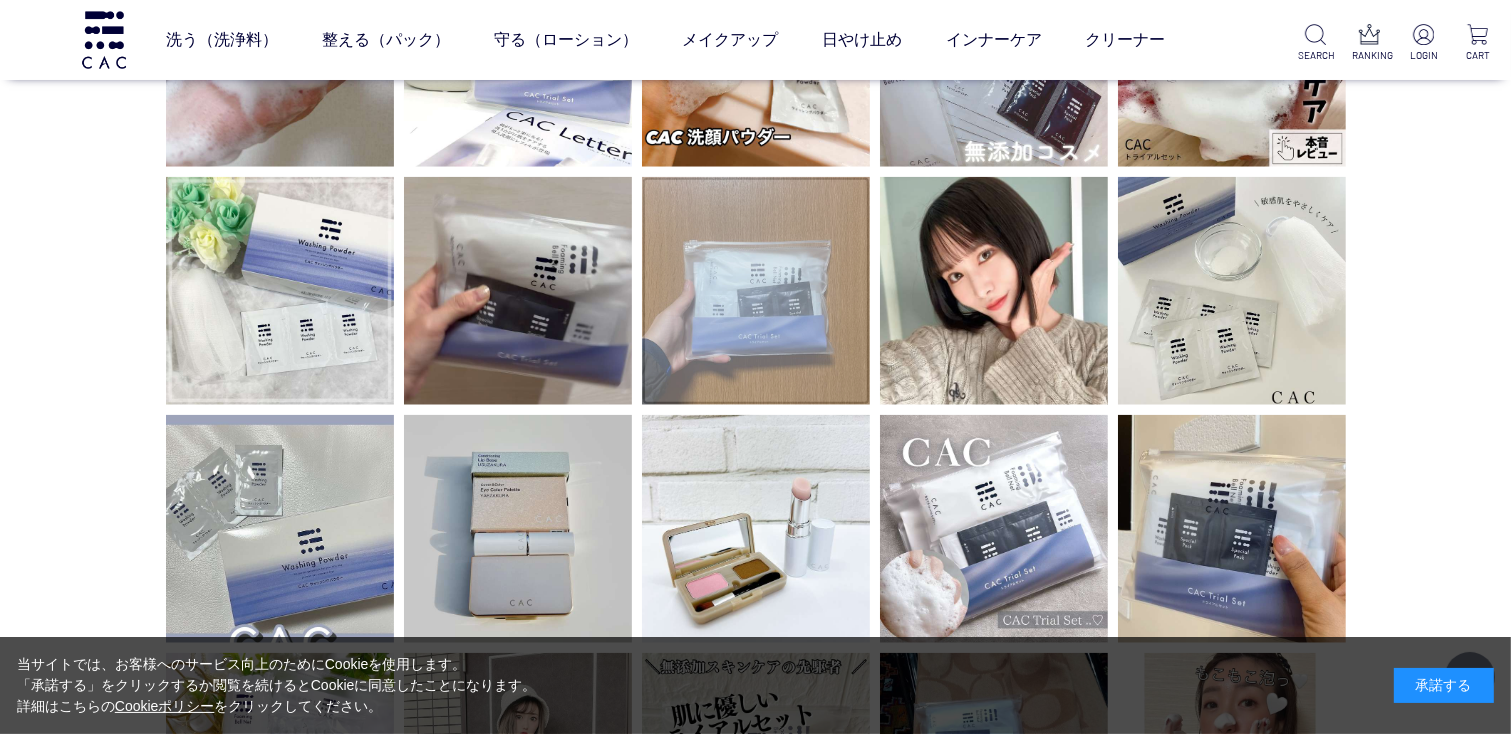 click at bounding box center (756, 291) 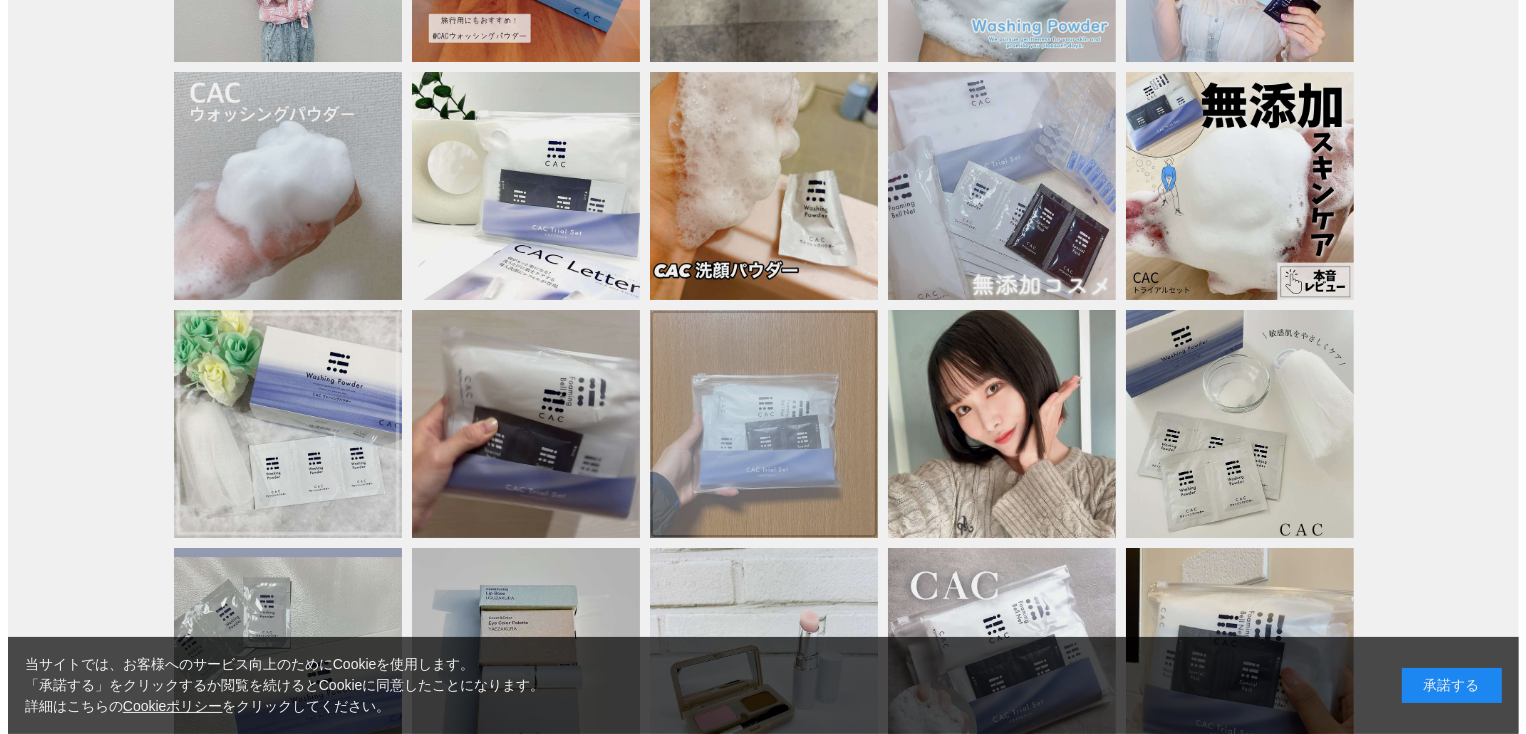 scroll, scrollTop: 0, scrollLeft: 0, axis: both 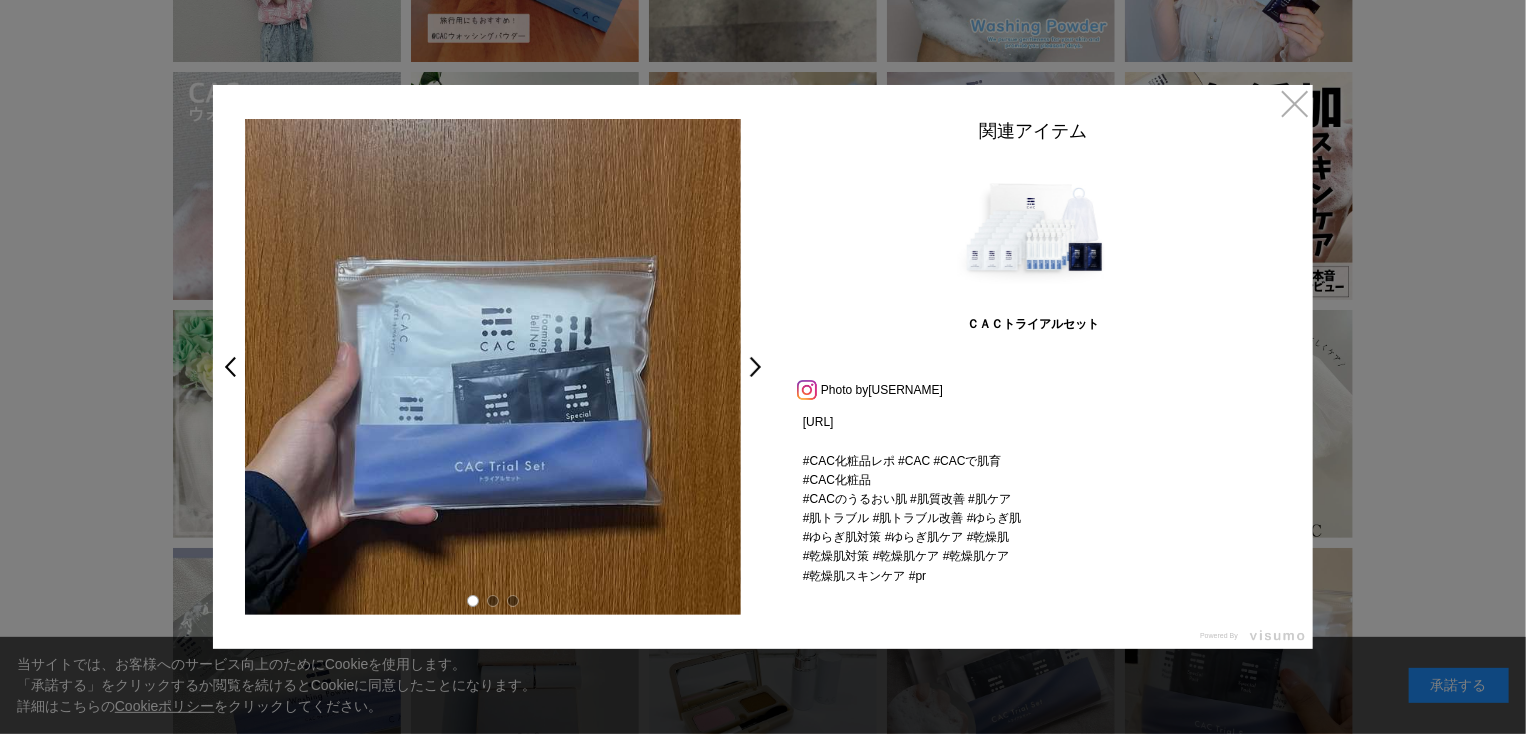 click on "×" at bounding box center (1295, 103) 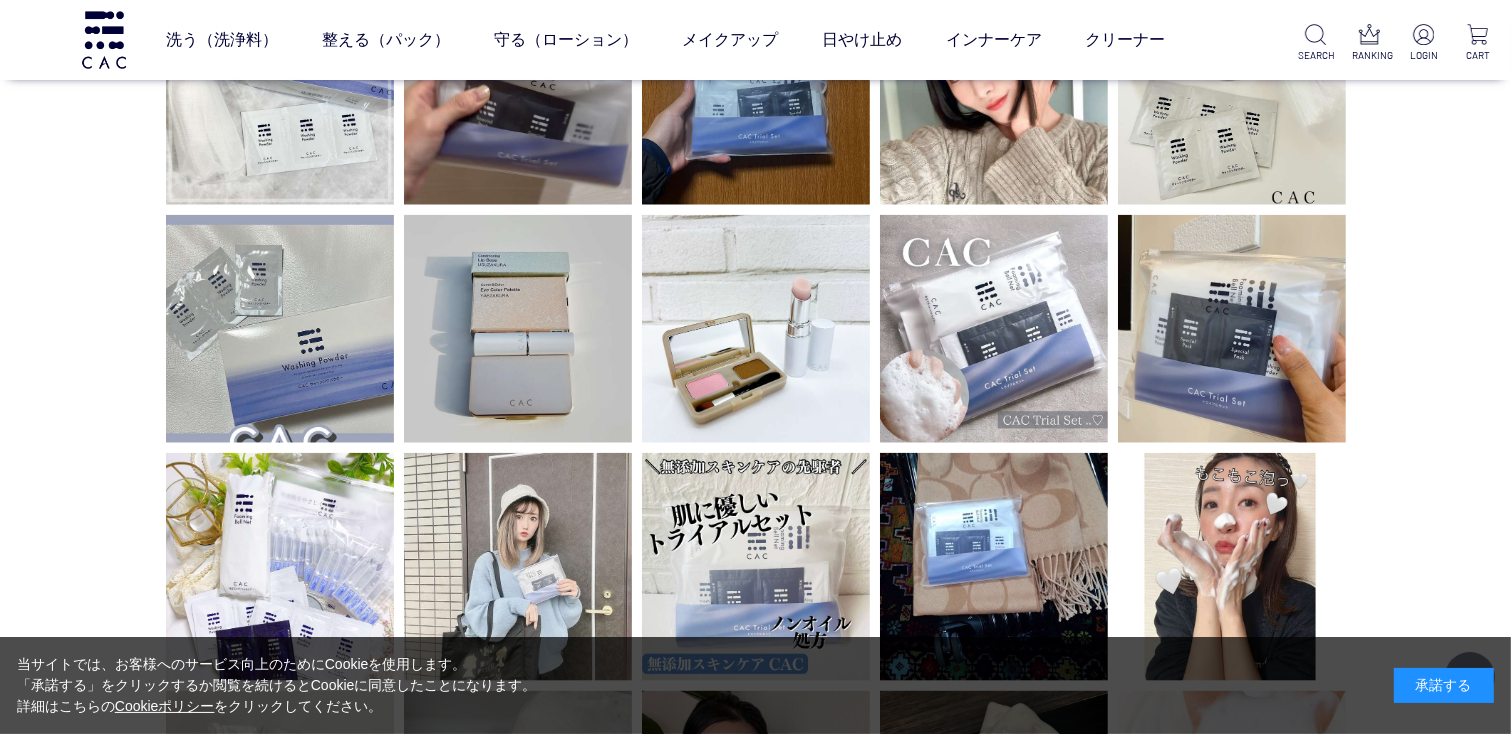 scroll, scrollTop: 2400, scrollLeft: 0, axis: vertical 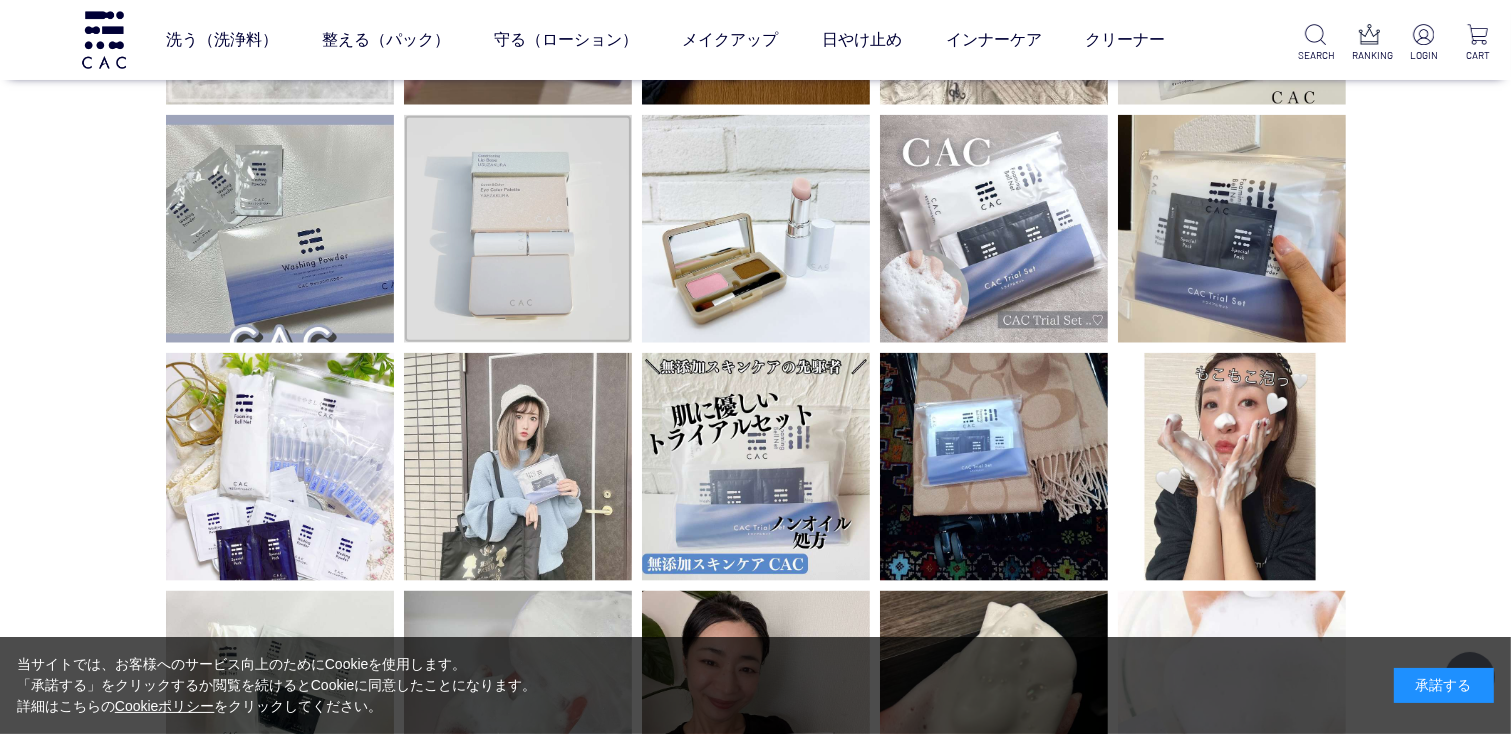 click at bounding box center (518, 229) 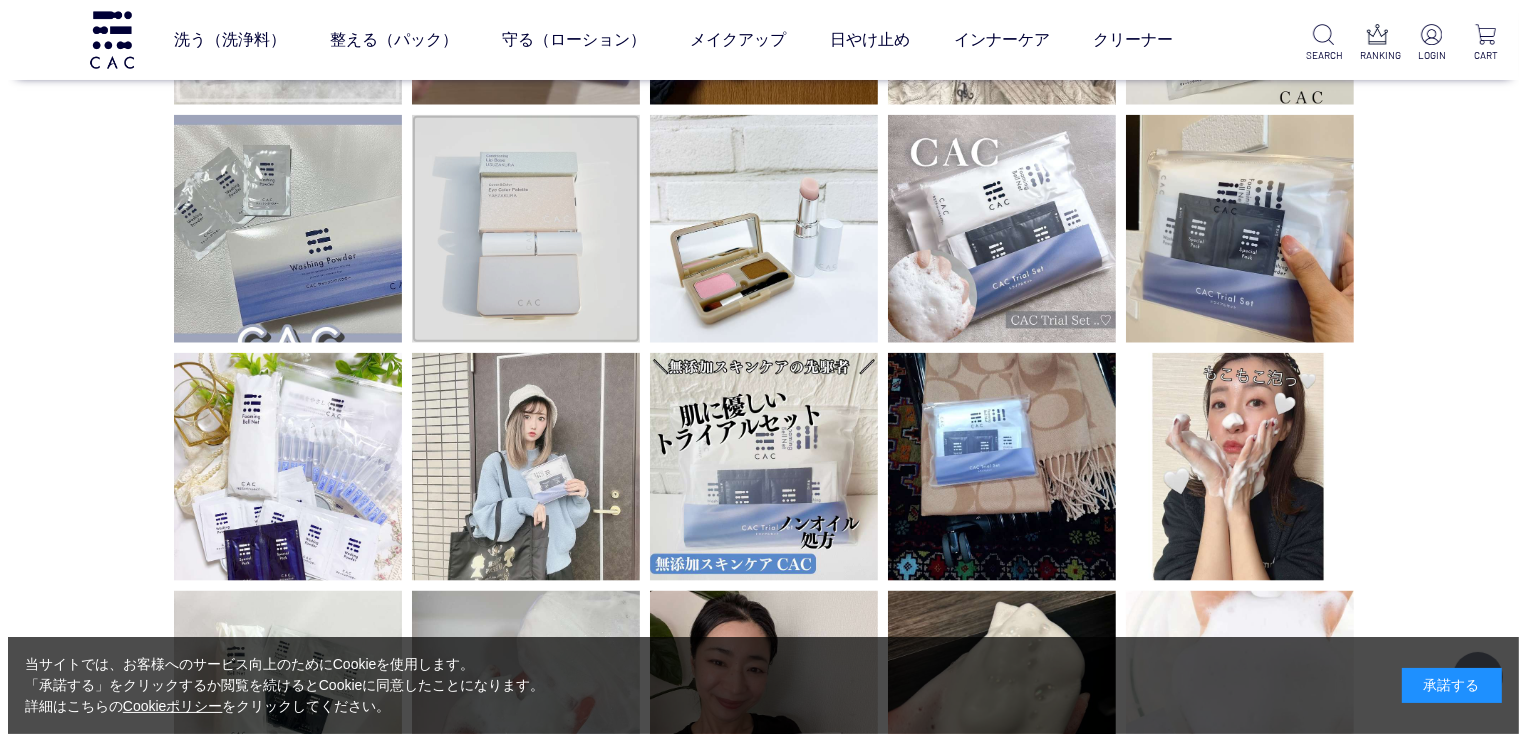 scroll, scrollTop: 0, scrollLeft: 0, axis: both 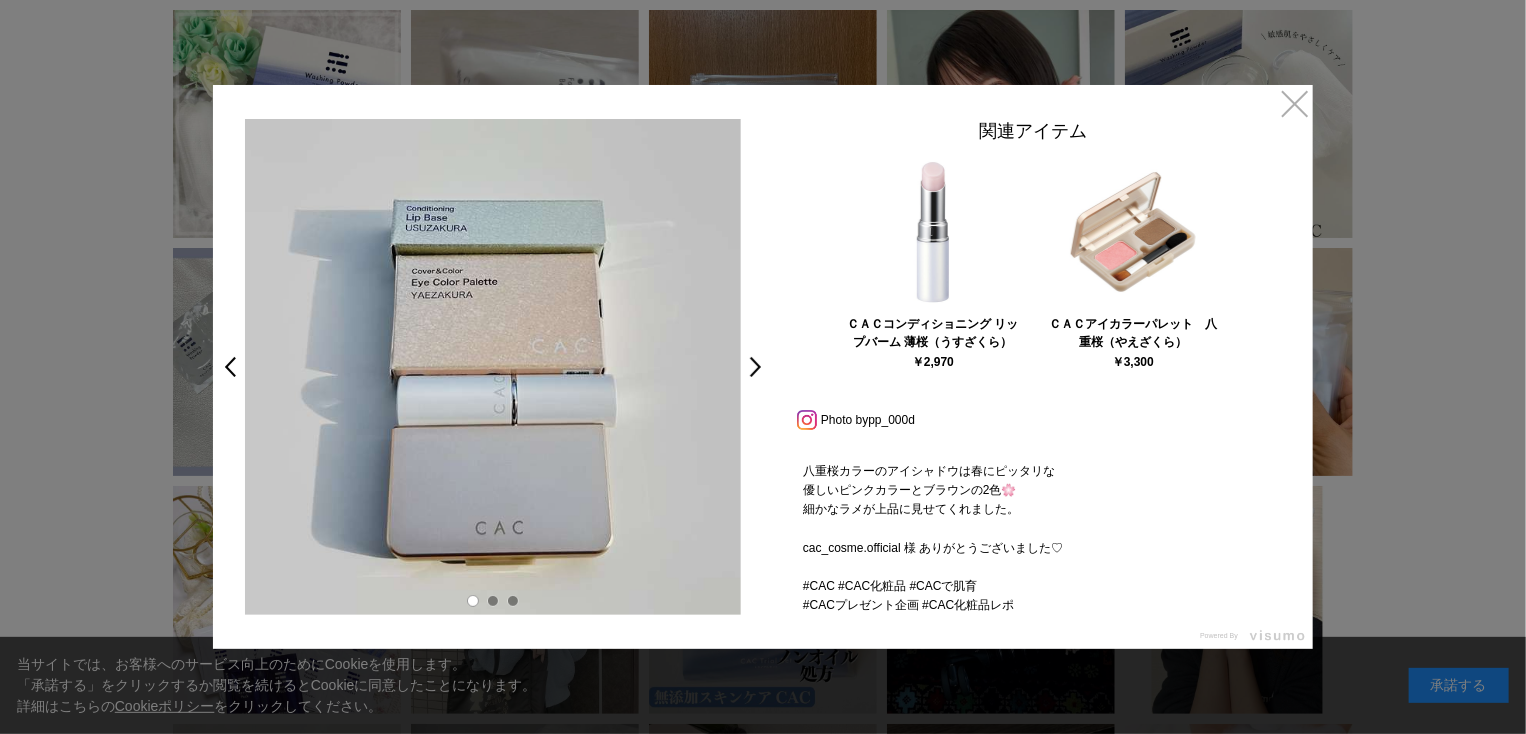 click on "×" at bounding box center [1295, 103] 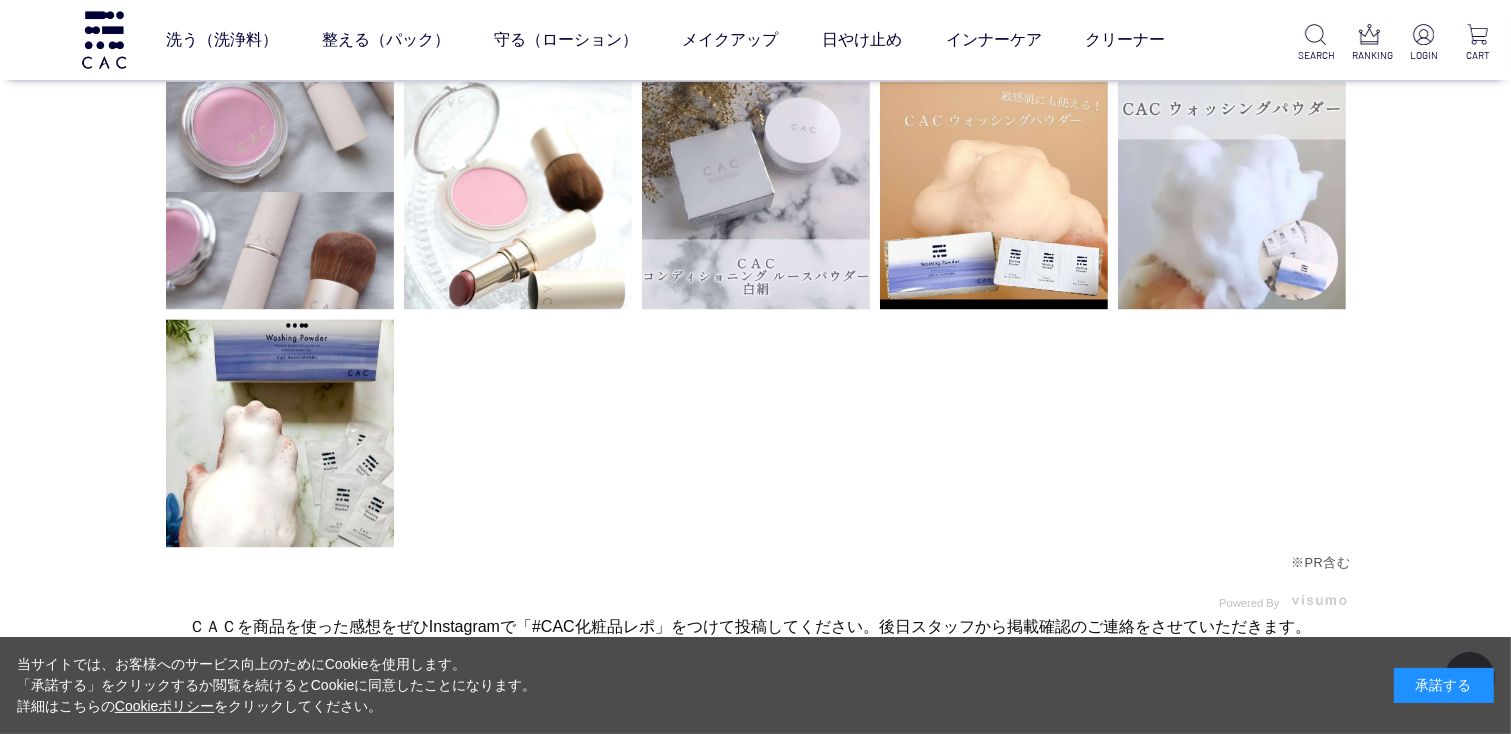 scroll, scrollTop: 4000, scrollLeft: 0, axis: vertical 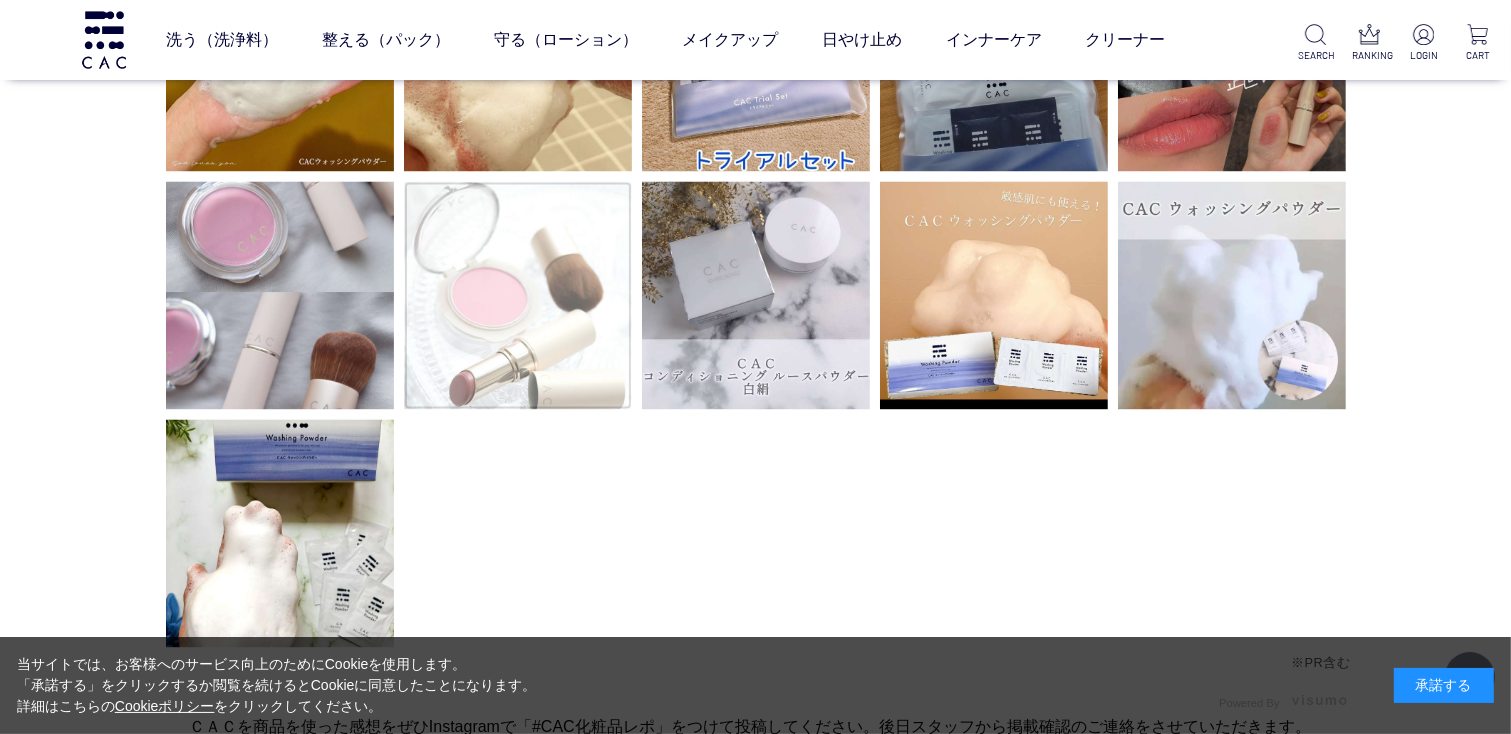 click at bounding box center [518, 295] 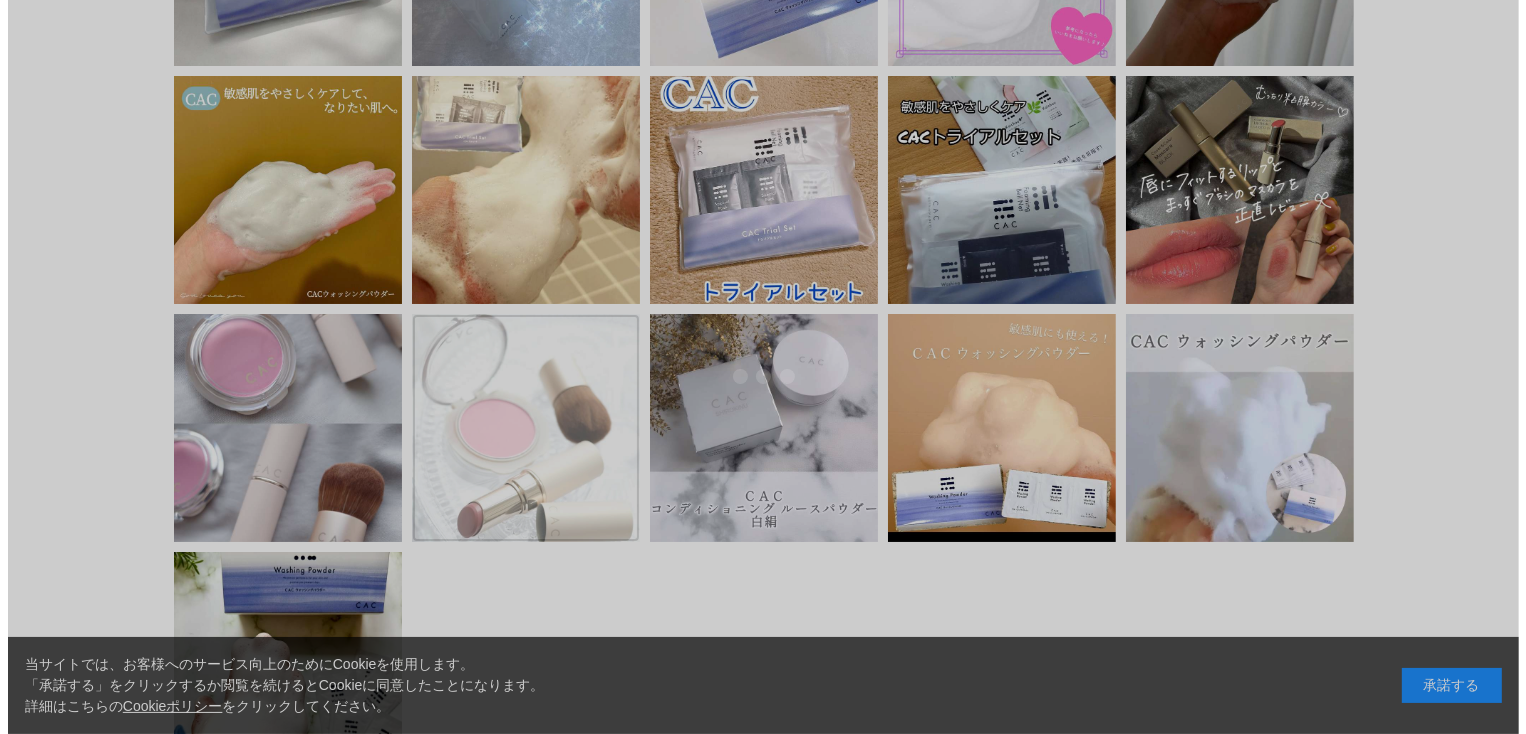 scroll, scrollTop: 0, scrollLeft: 0, axis: both 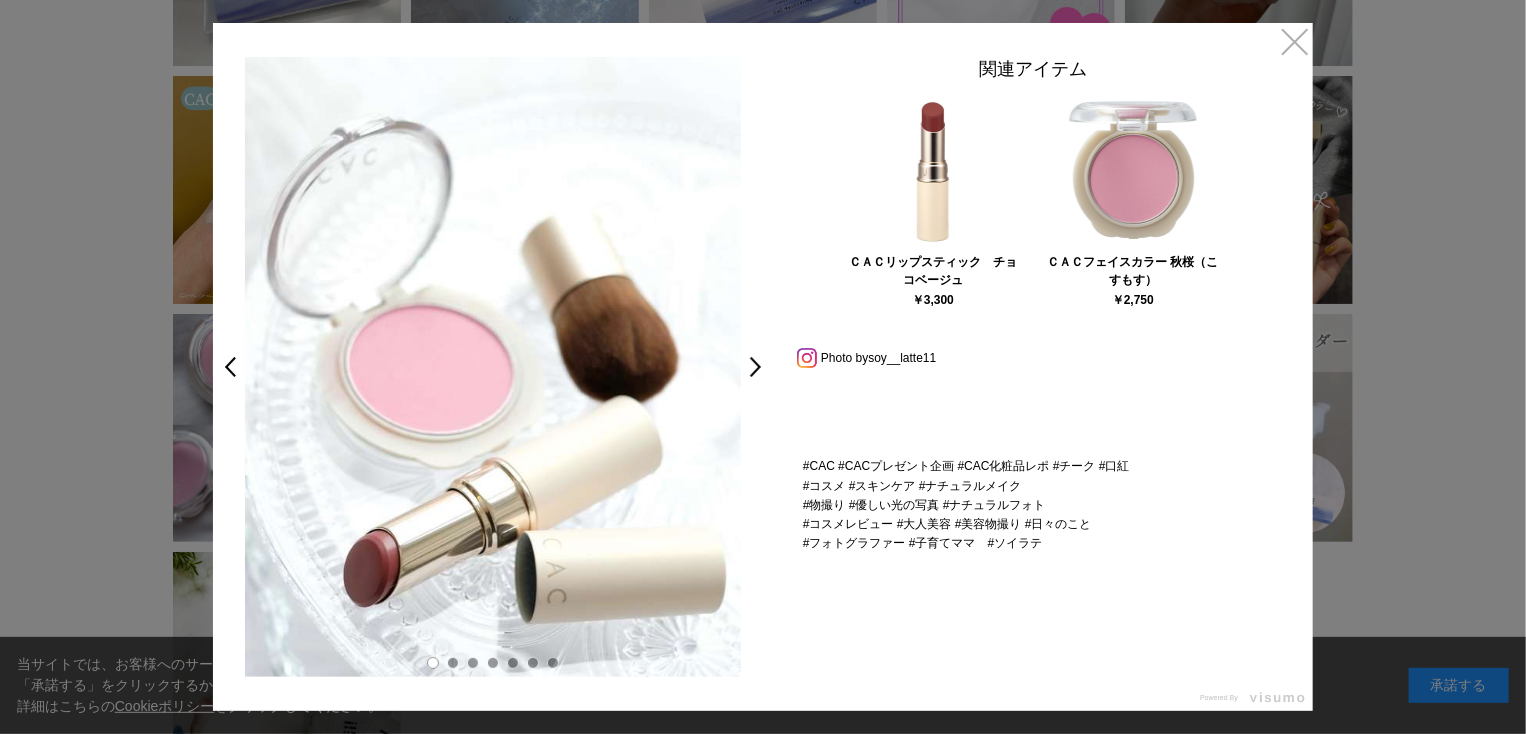 click on "×" at bounding box center [1295, 41] 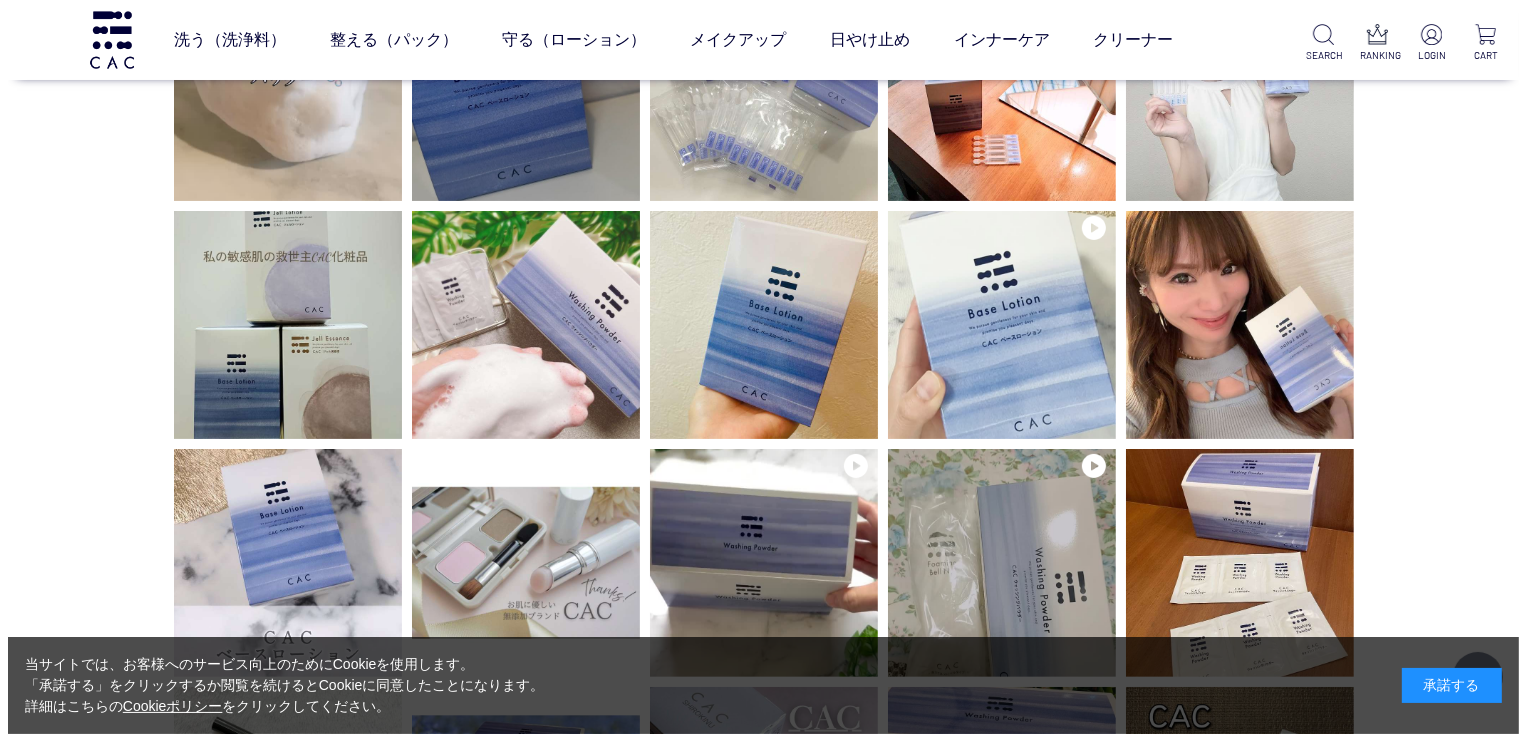 scroll, scrollTop: 0, scrollLeft: 0, axis: both 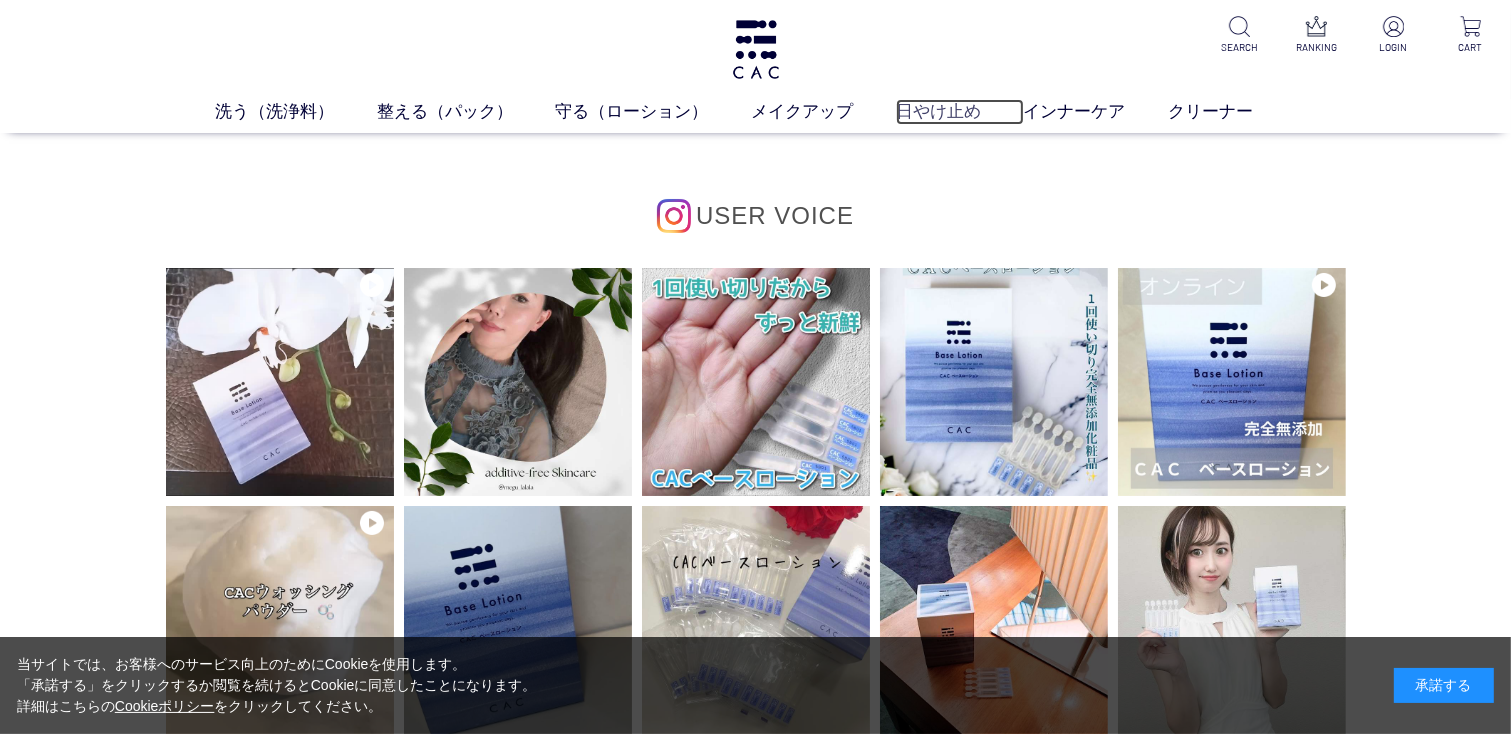 click on "日やけ止め" at bounding box center [960, 112] 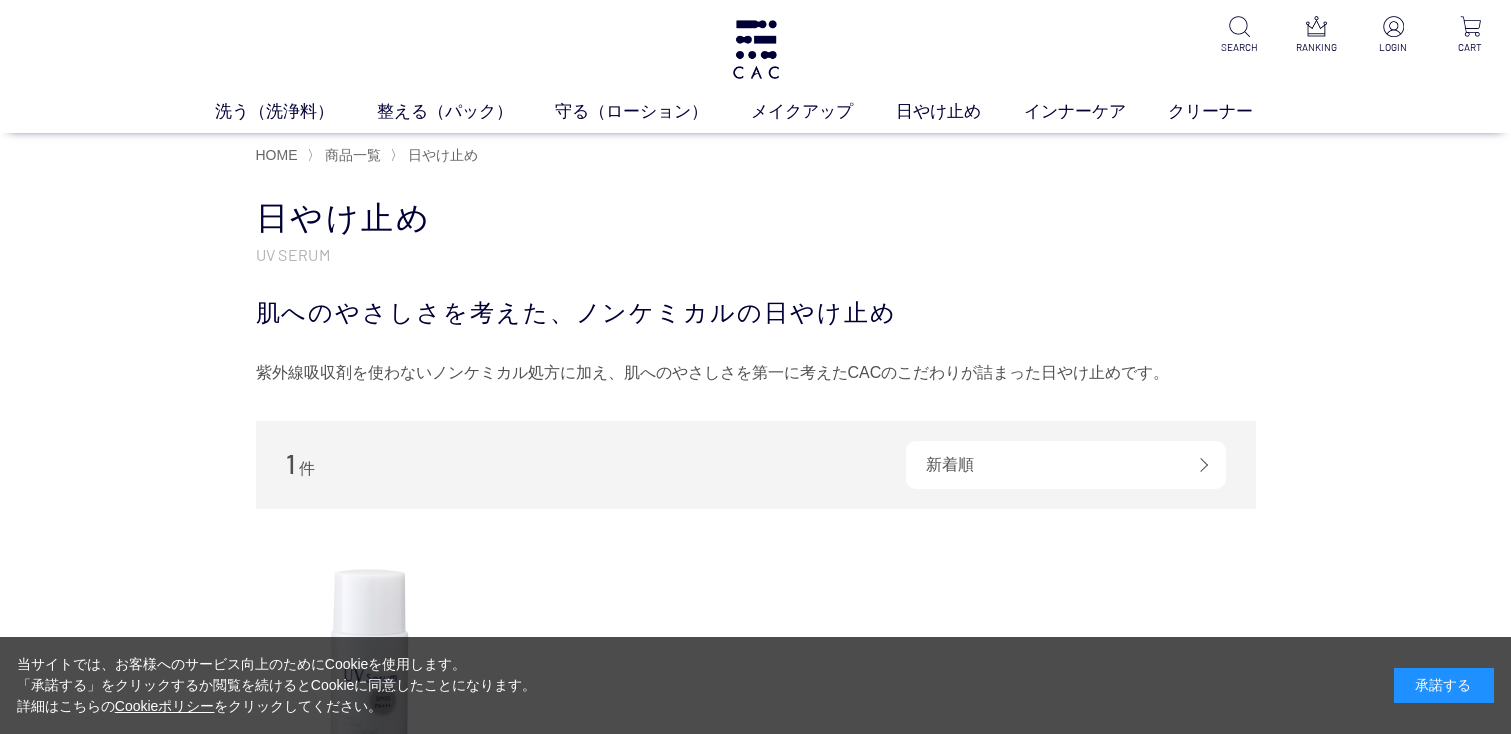 scroll, scrollTop: 0, scrollLeft: 0, axis: both 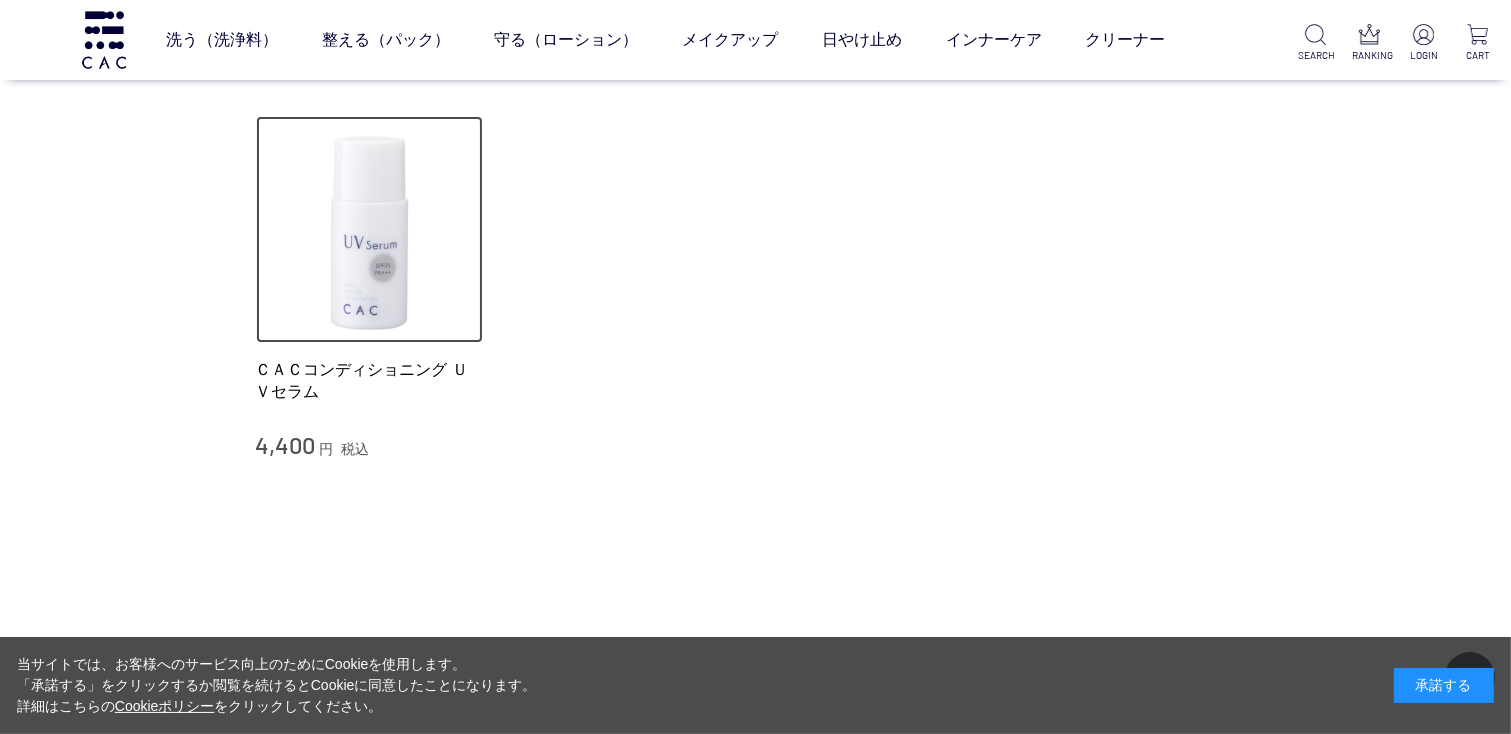 click at bounding box center (370, 230) 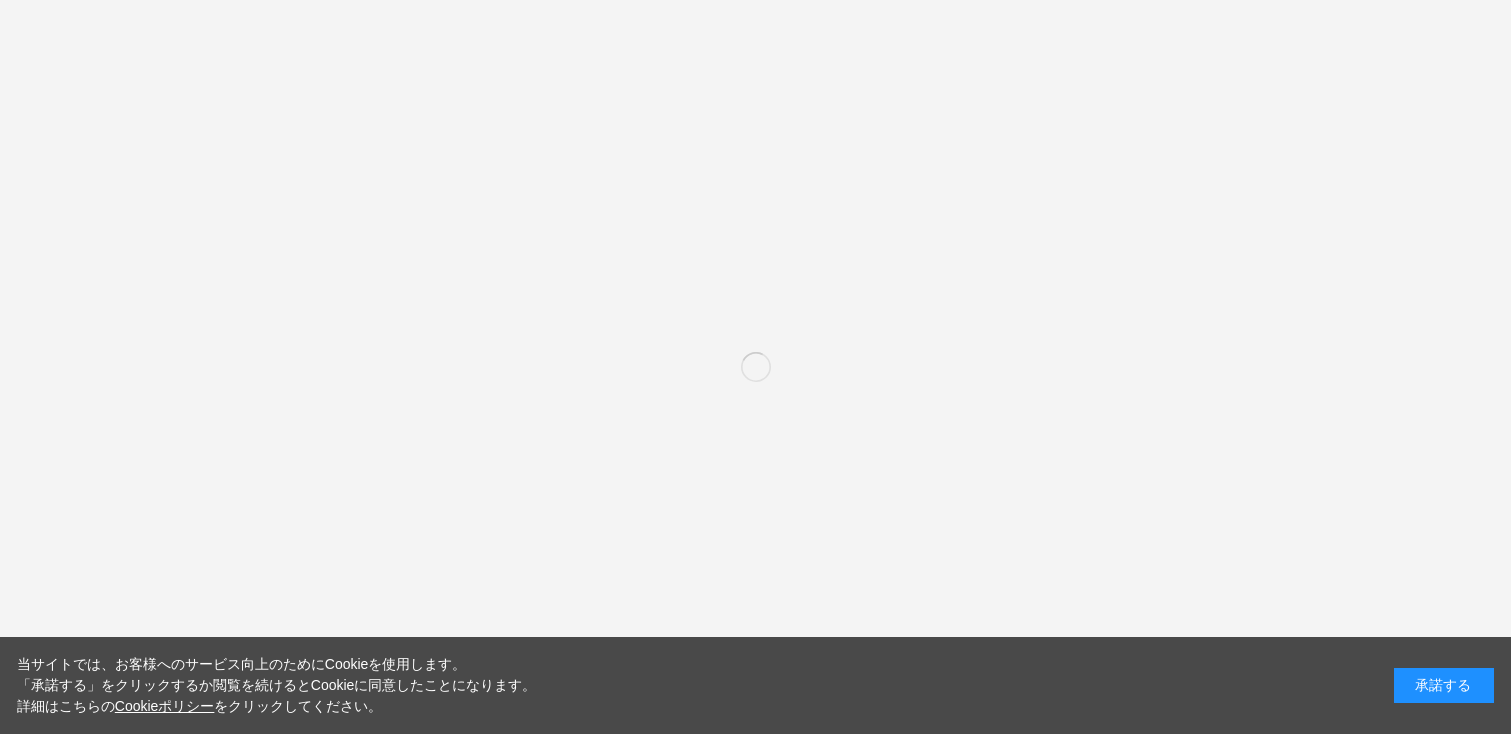 scroll, scrollTop: 0, scrollLeft: 0, axis: both 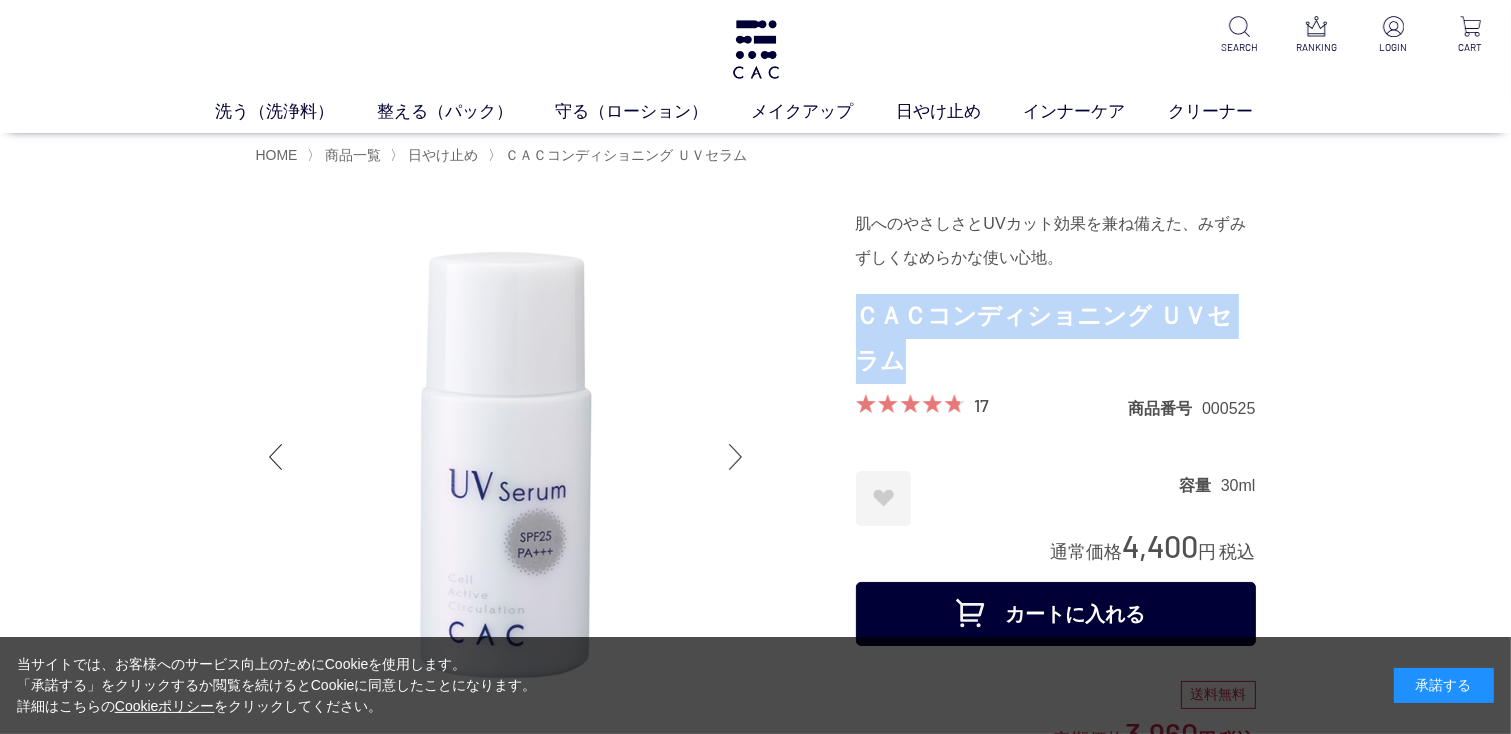 drag, startPoint x: 861, startPoint y: 309, endPoint x: 958, endPoint y: 339, distance: 101.53325 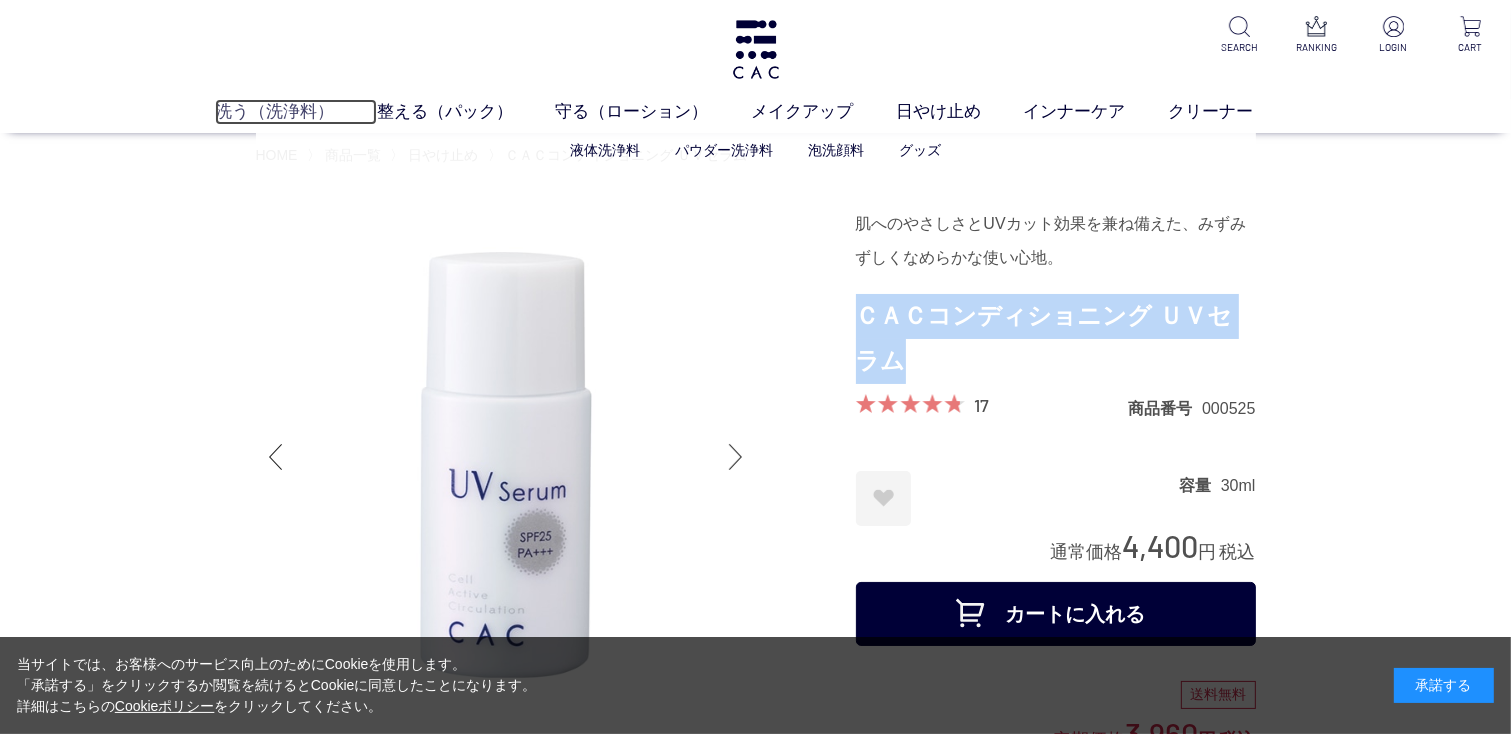 click on "洗う（洗浄料）" at bounding box center [296, 112] 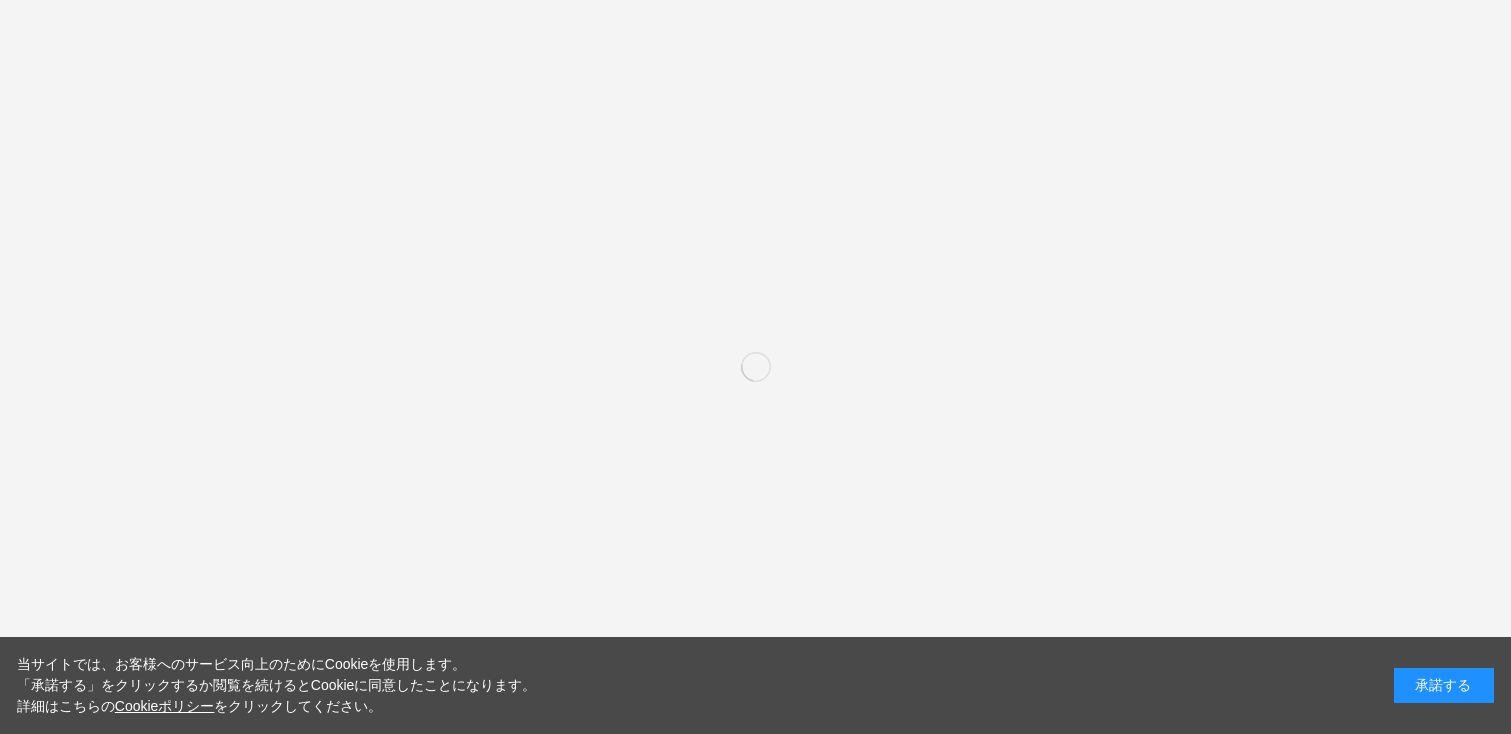 scroll, scrollTop: 0, scrollLeft: 0, axis: both 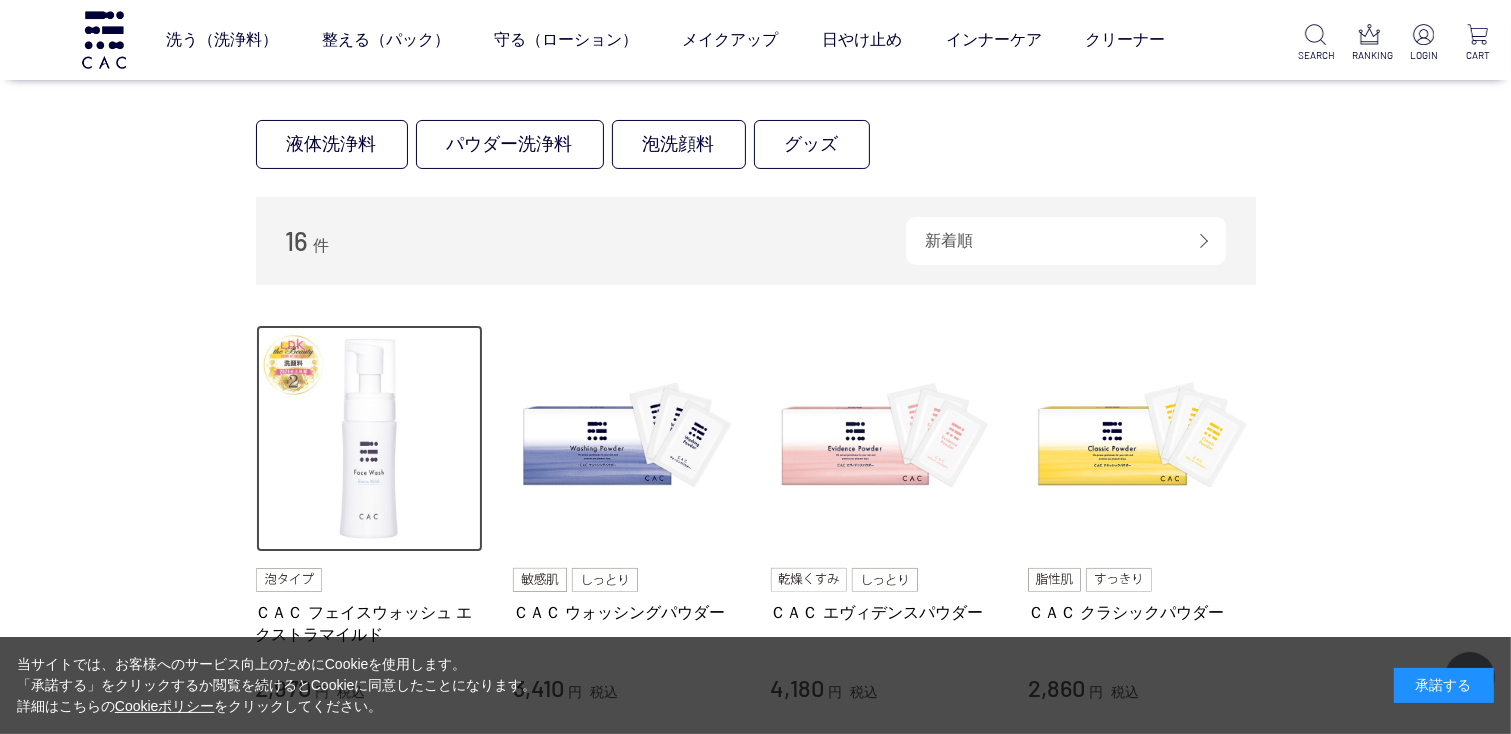 click at bounding box center [370, 439] 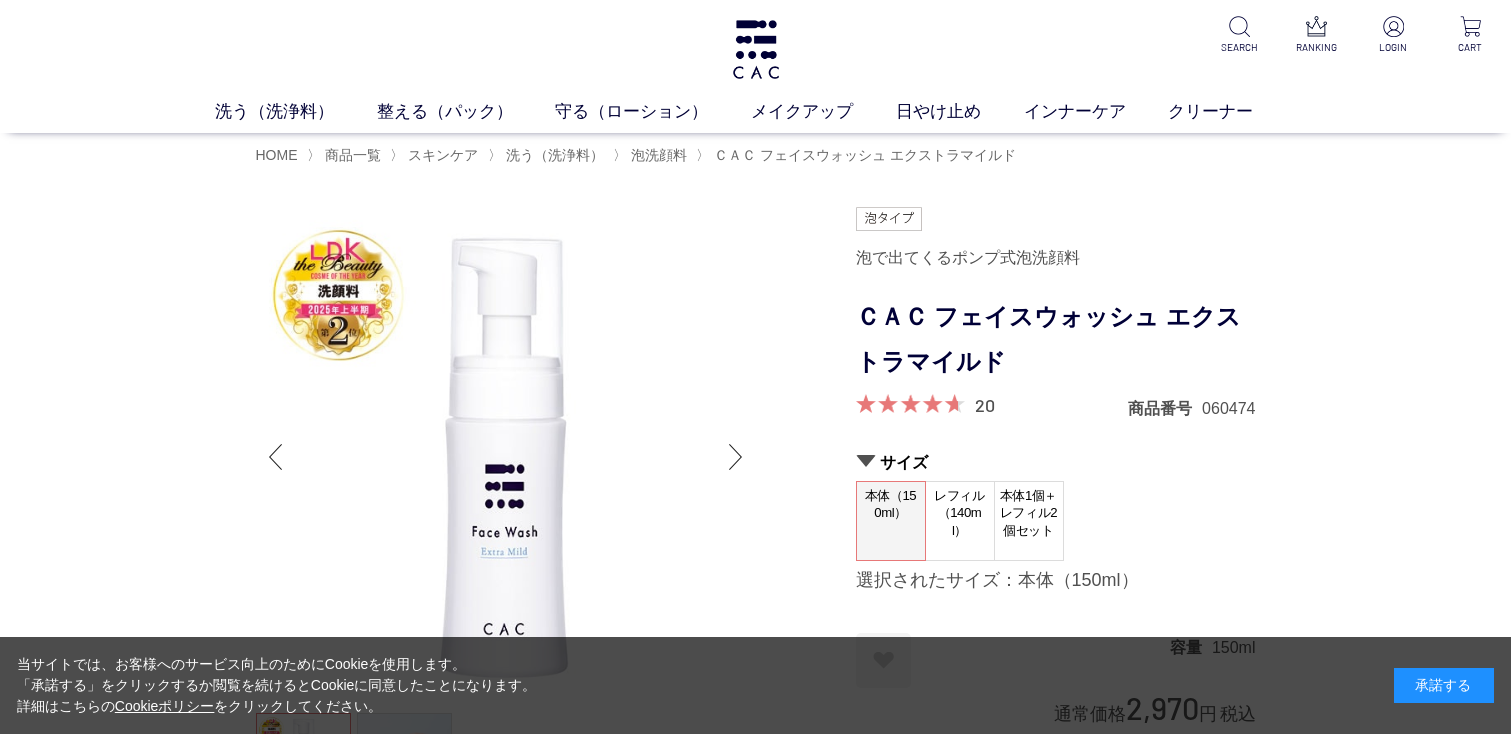 scroll, scrollTop: 0, scrollLeft: 0, axis: both 